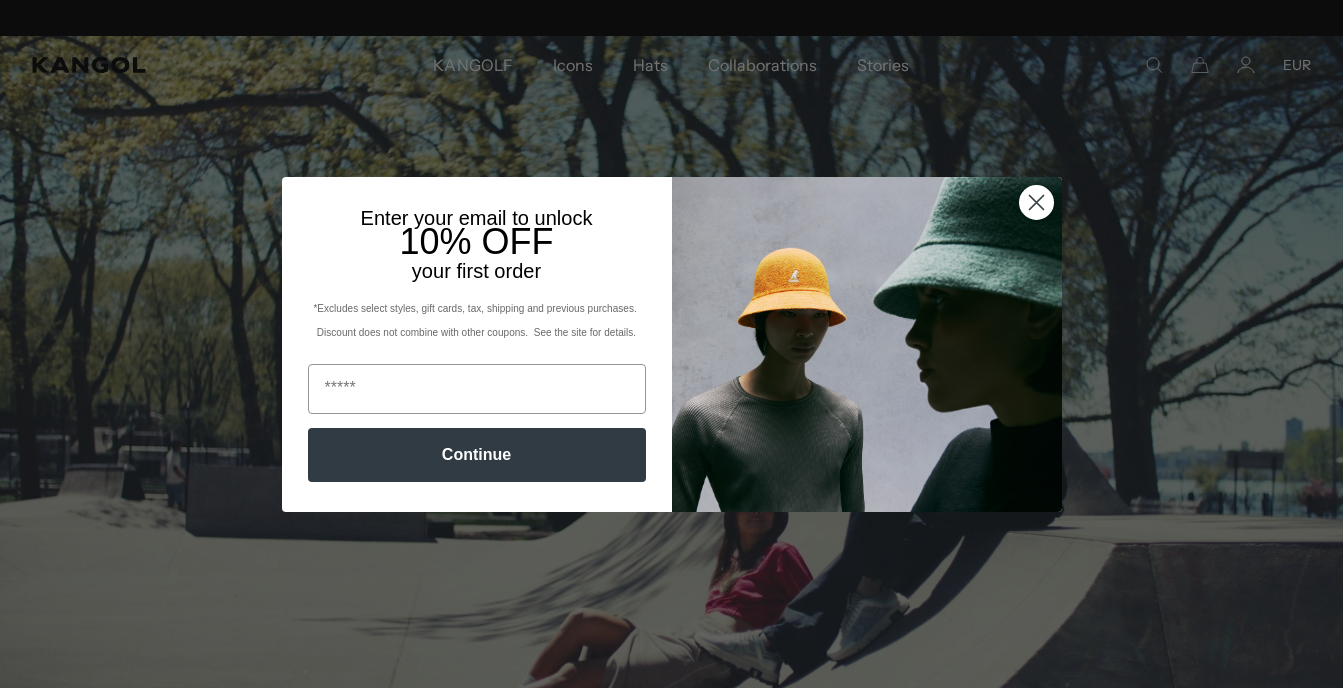 scroll, scrollTop: 0, scrollLeft: 0, axis: both 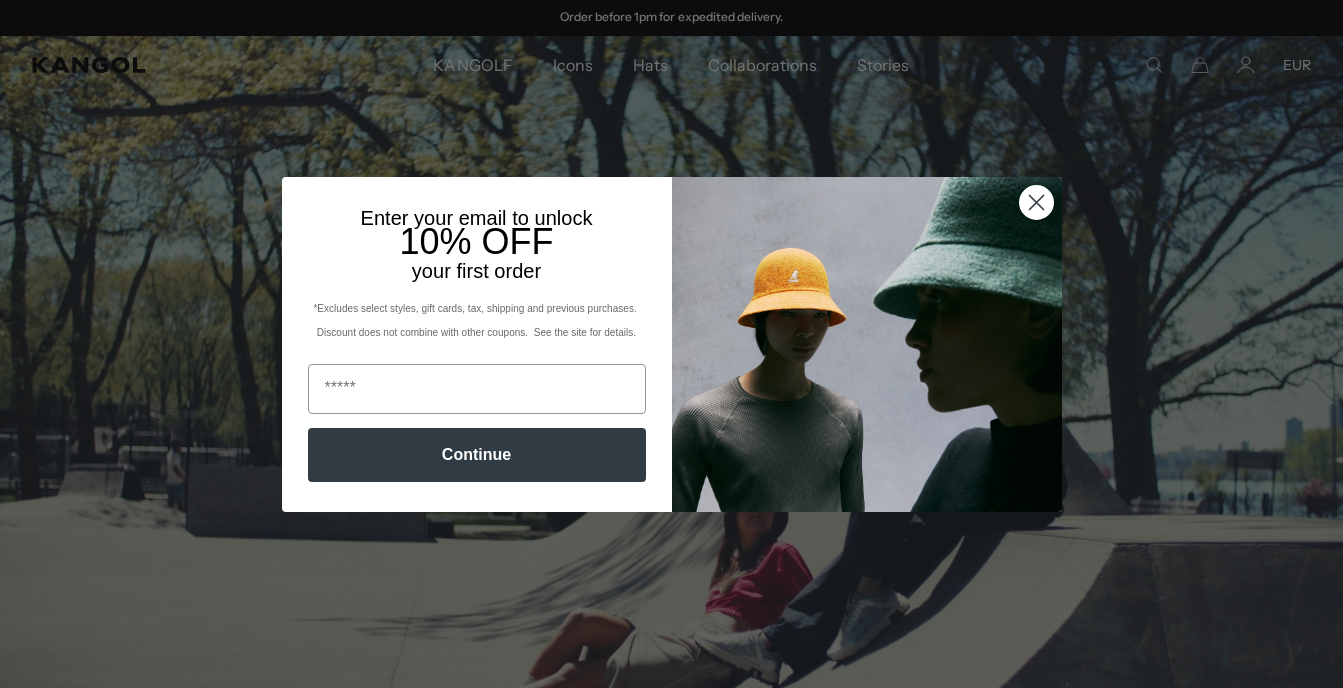 click 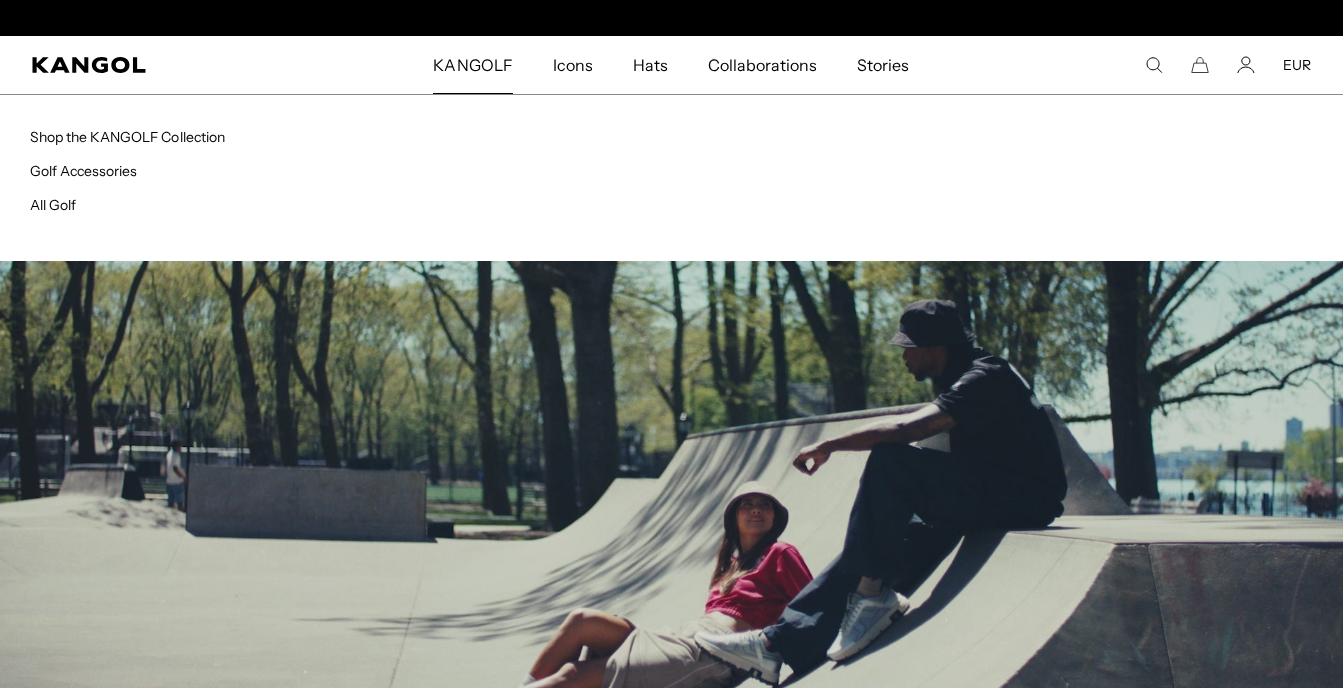 scroll, scrollTop: 0, scrollLeft: 0, axis: both 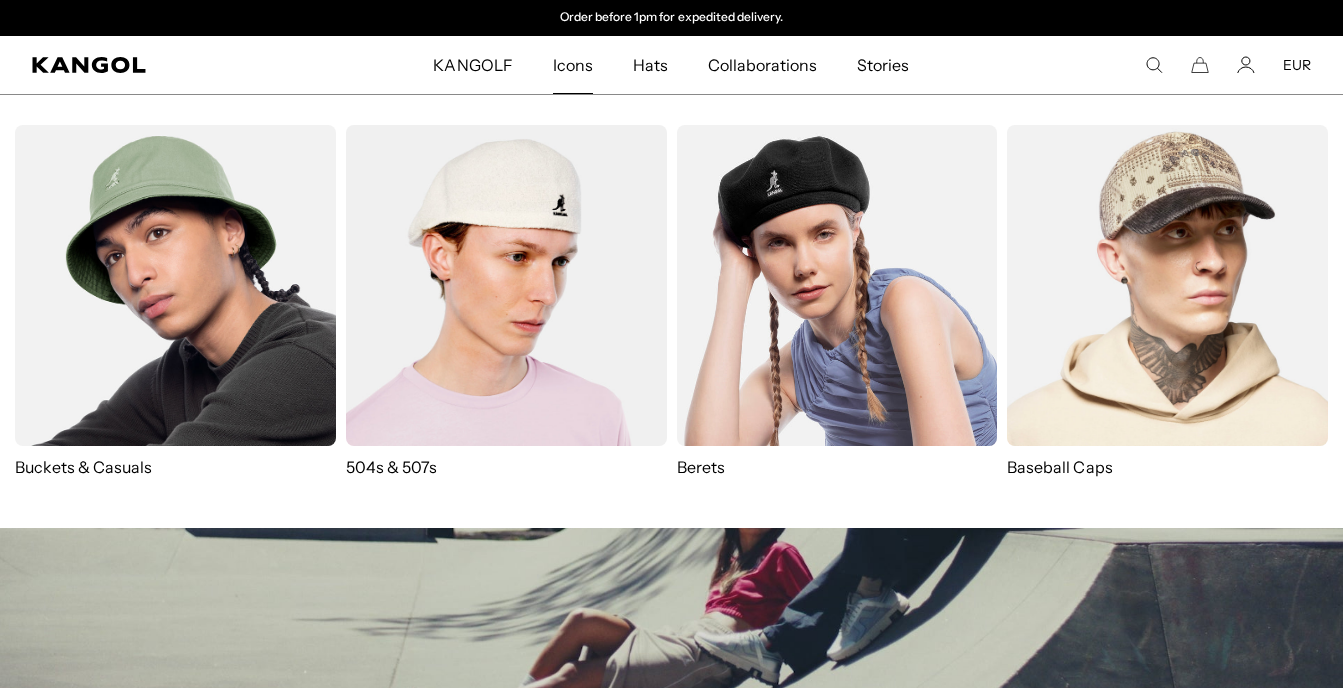 click at bounding box center [1167, 285] 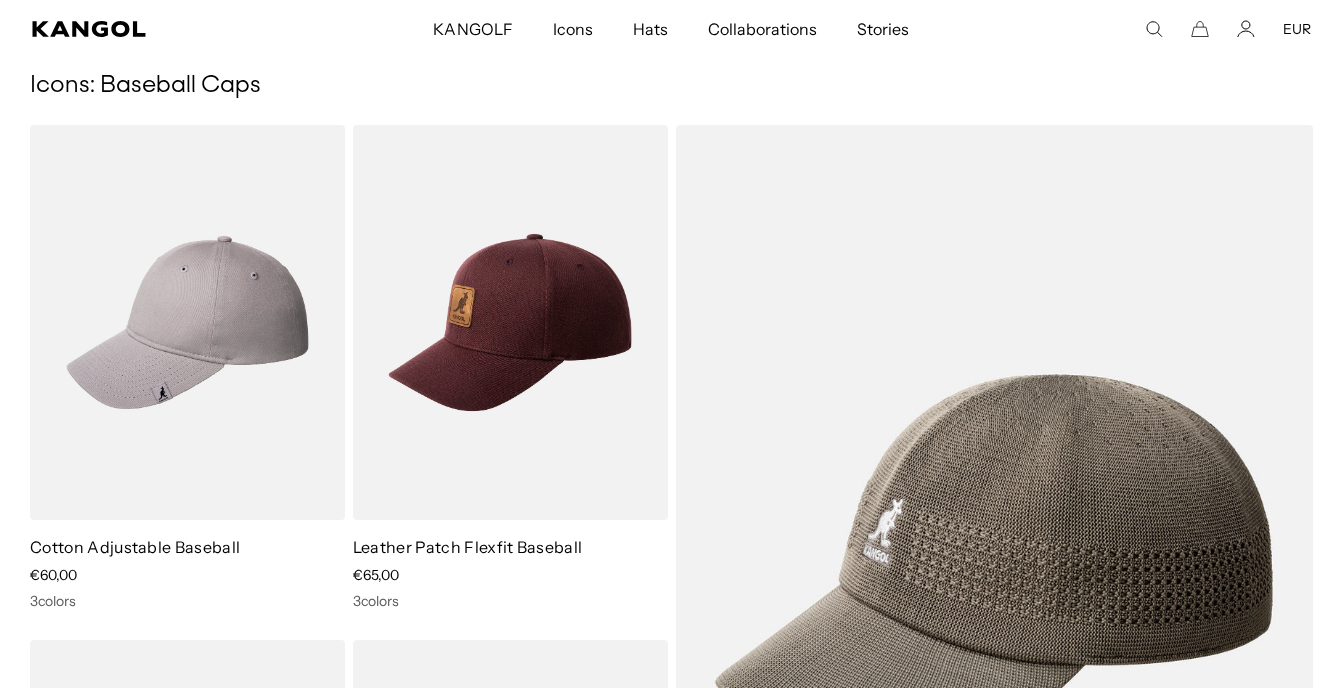 scroll, scrollTop: 100, scrollLeft: 0, axis: vertical 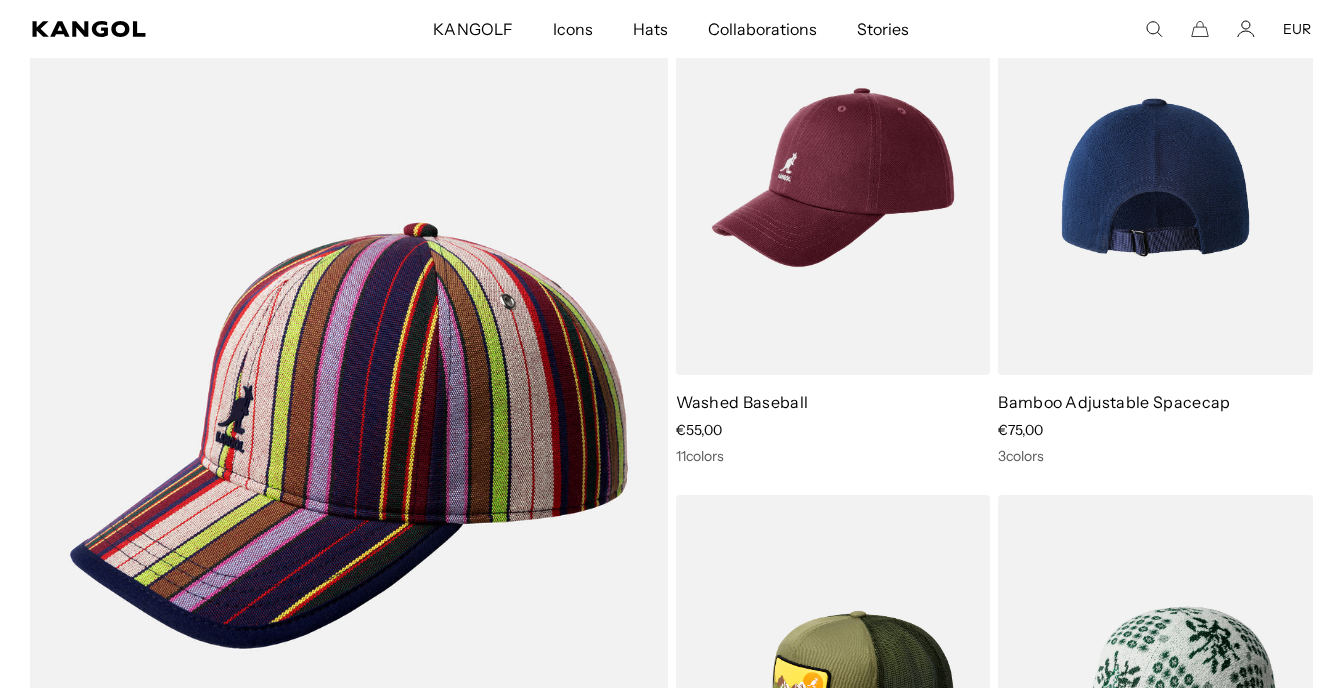 click at bounding box center (1155, 177) 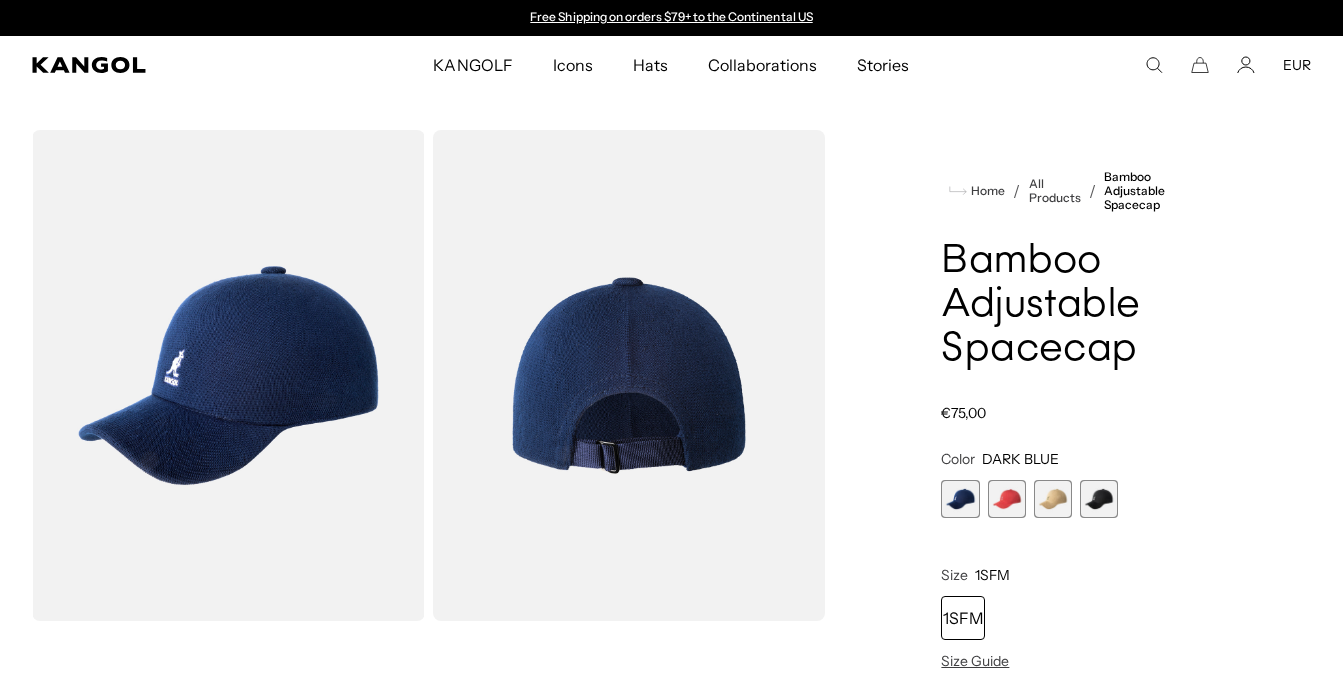 scroll, scrollTop: 0, scrollLeft: 0, axis: both 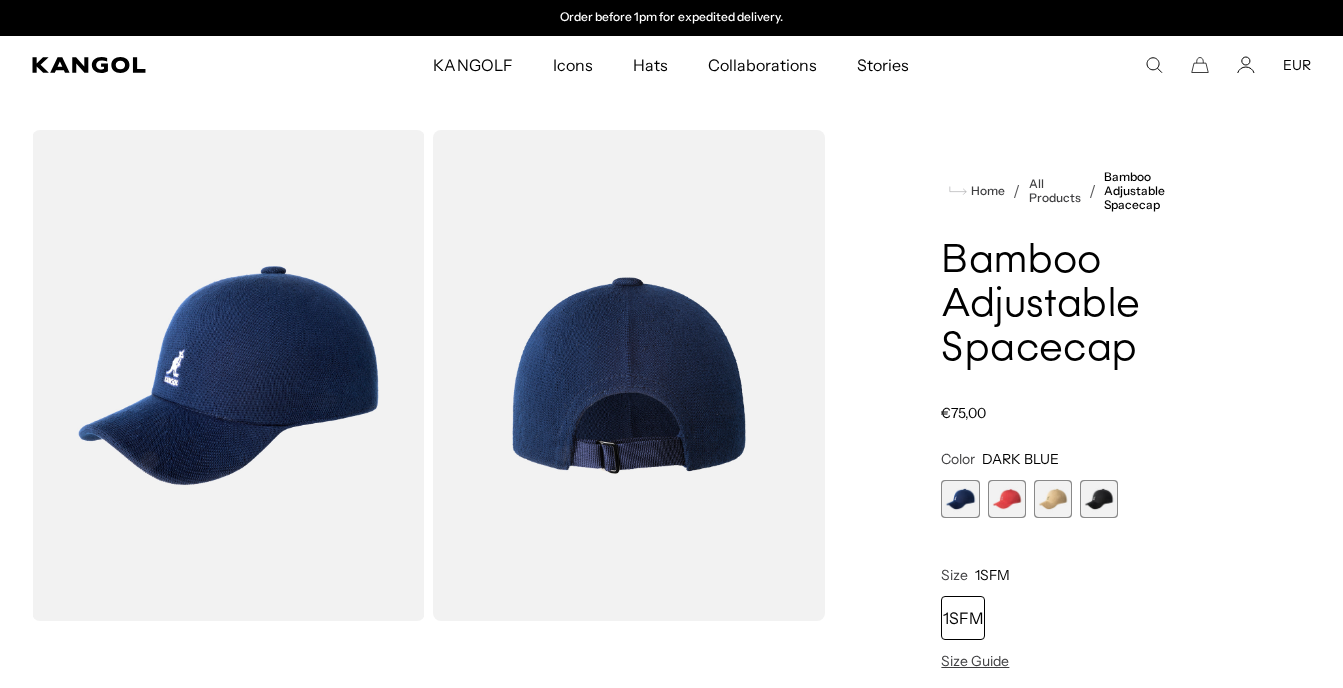 click at bounding box center (1007, 499) 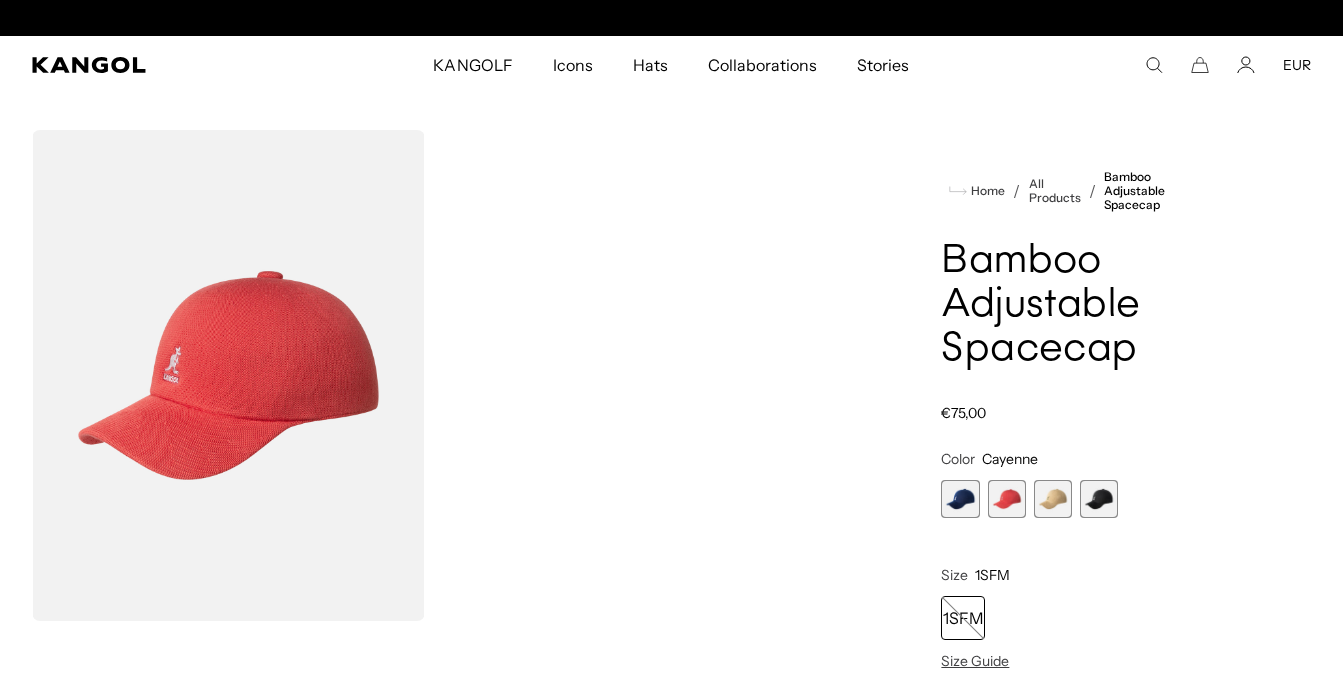scroll, scrollTop: 0, scrollLeft: 0, axis: both 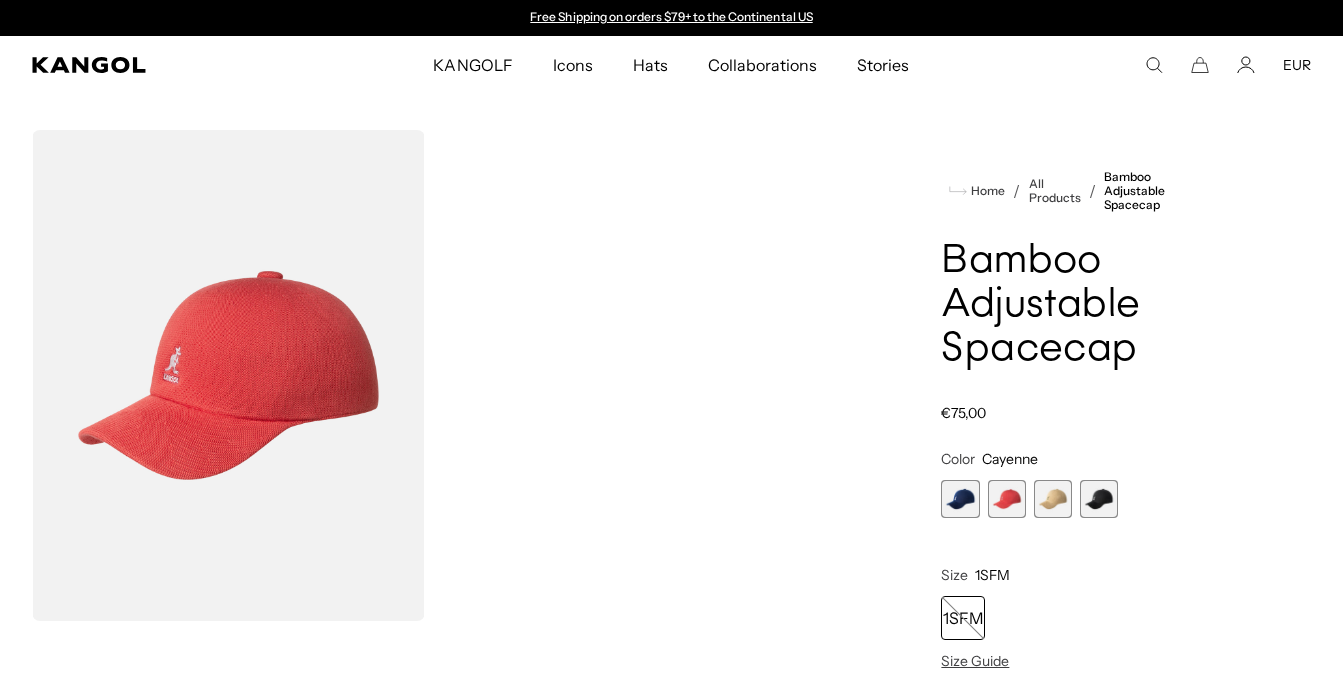 click at bounding box center [1053, 499] 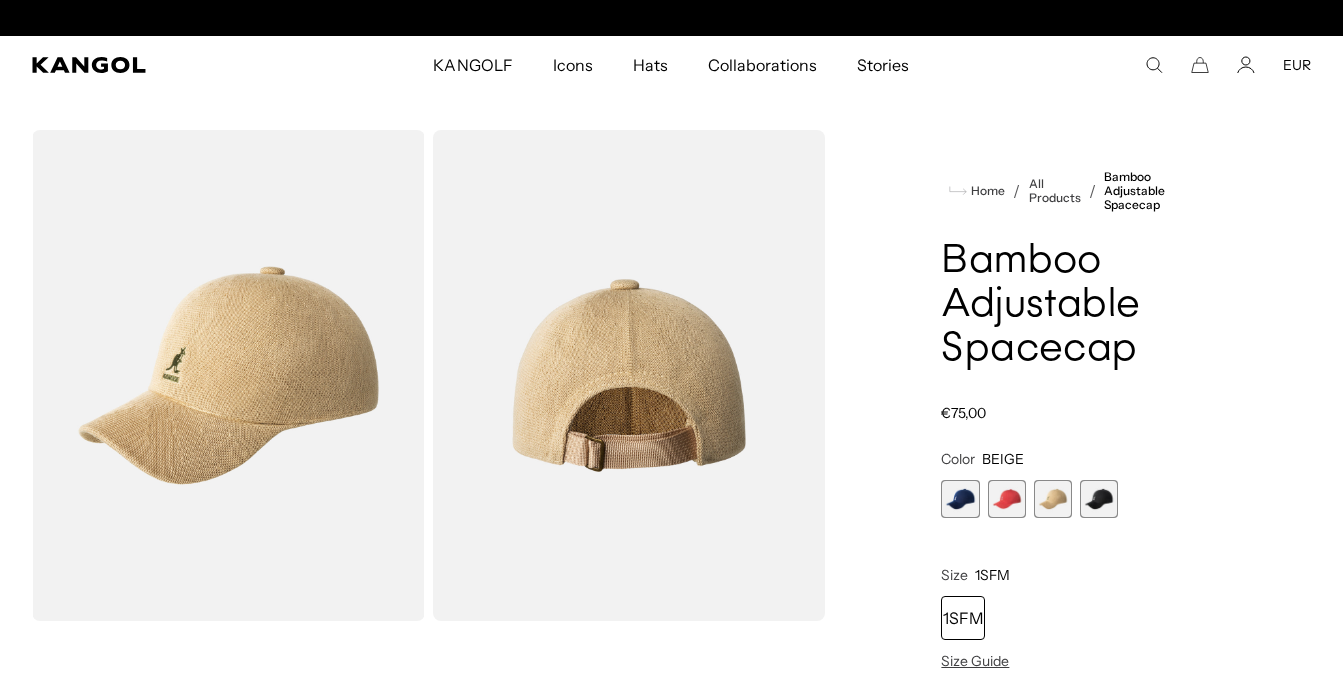 scroll, scrollTop: 0, scrollLeft: 412, axis: horizontal 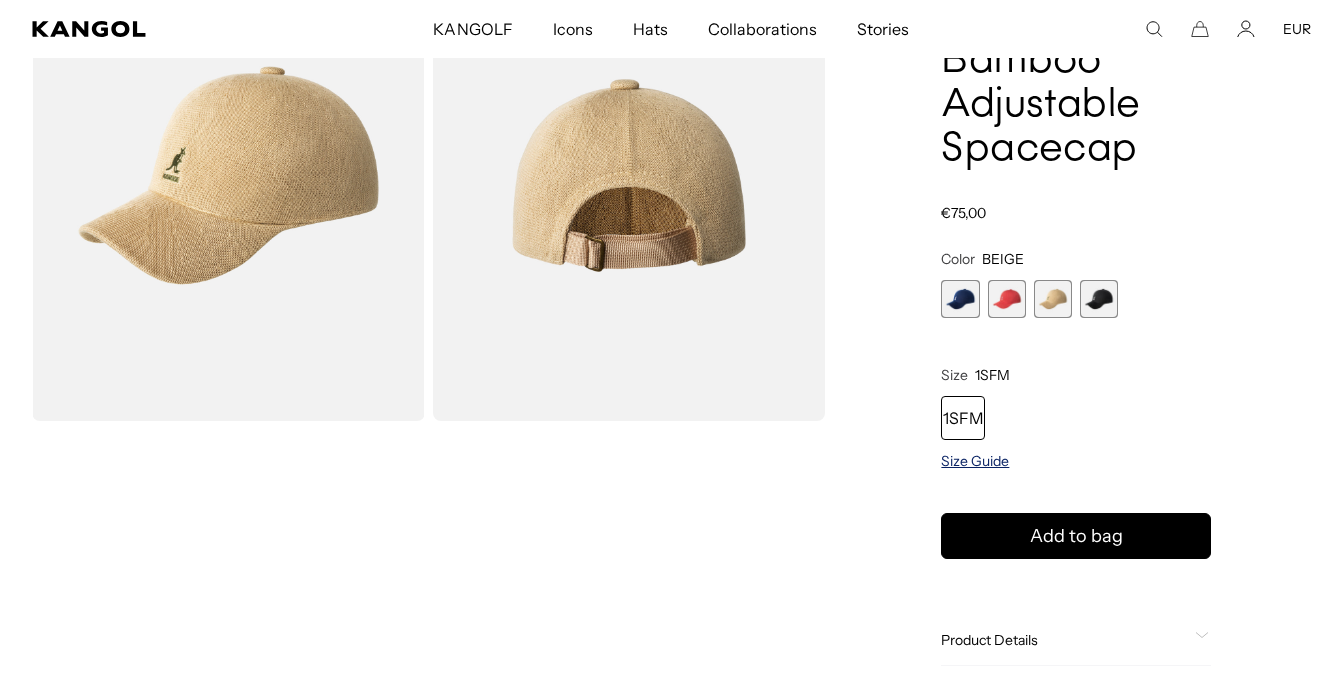 click on "Size Guide" at bounding box center [975, 461] 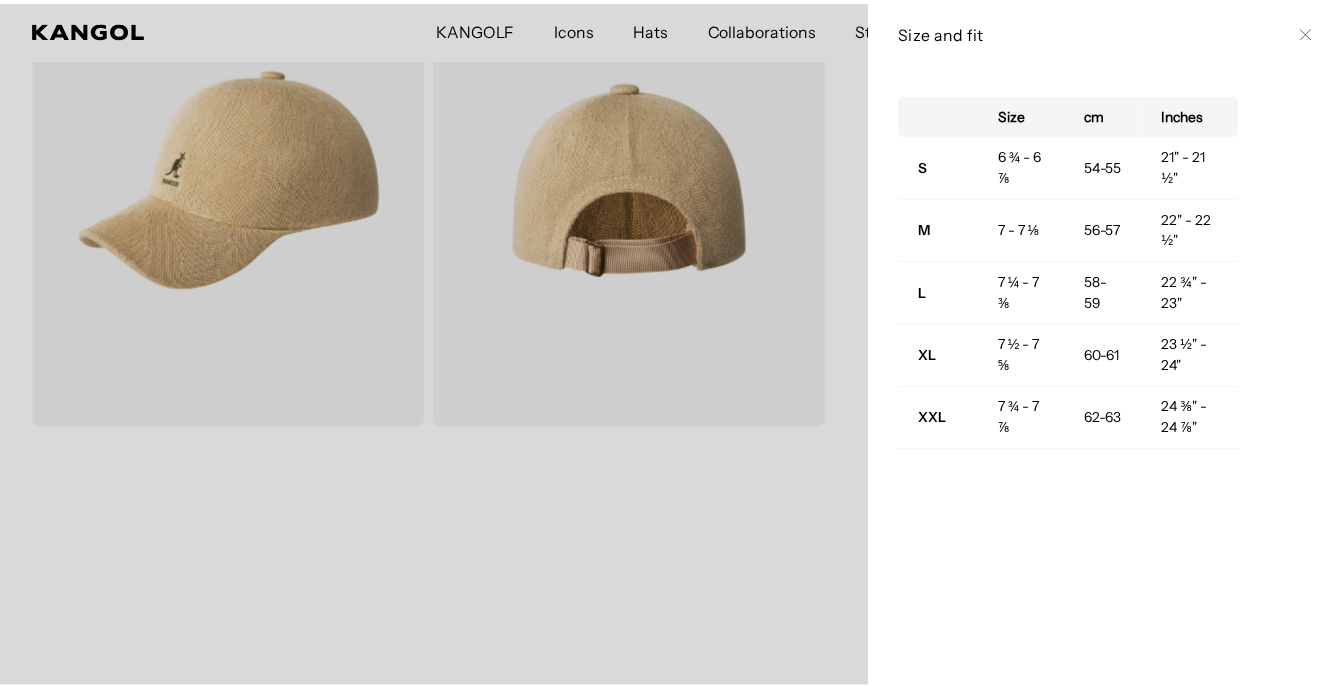 scroll, scrollTop: 0, scrollLeft: 0, axis: both 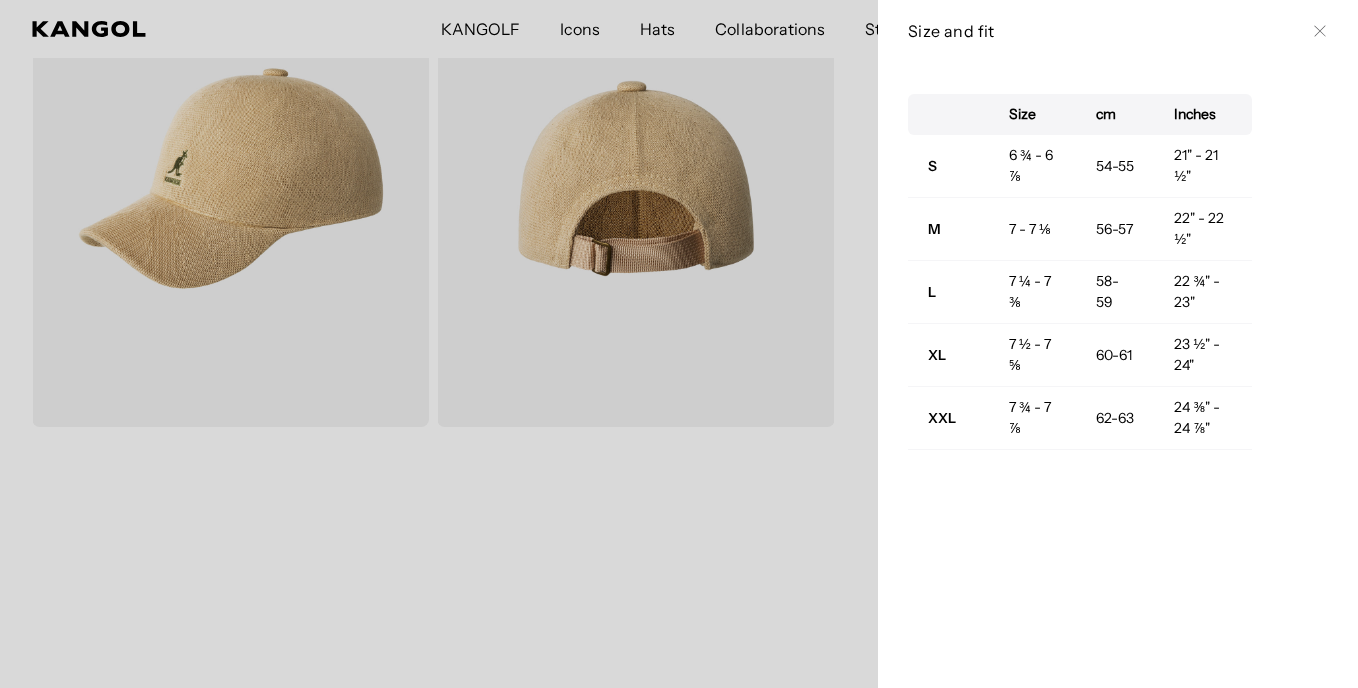 click at bounding box center (679, 344) 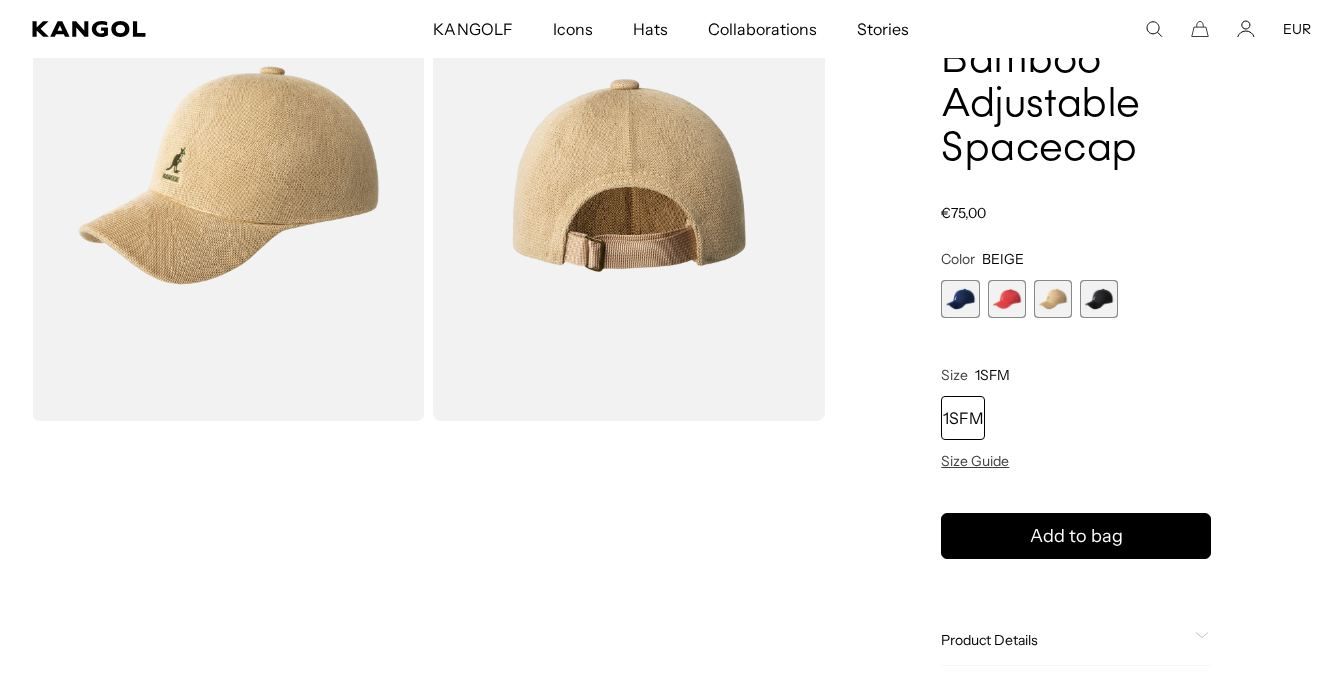 scroll, scrollTop: 0, scrollLeft: 0, axis: both 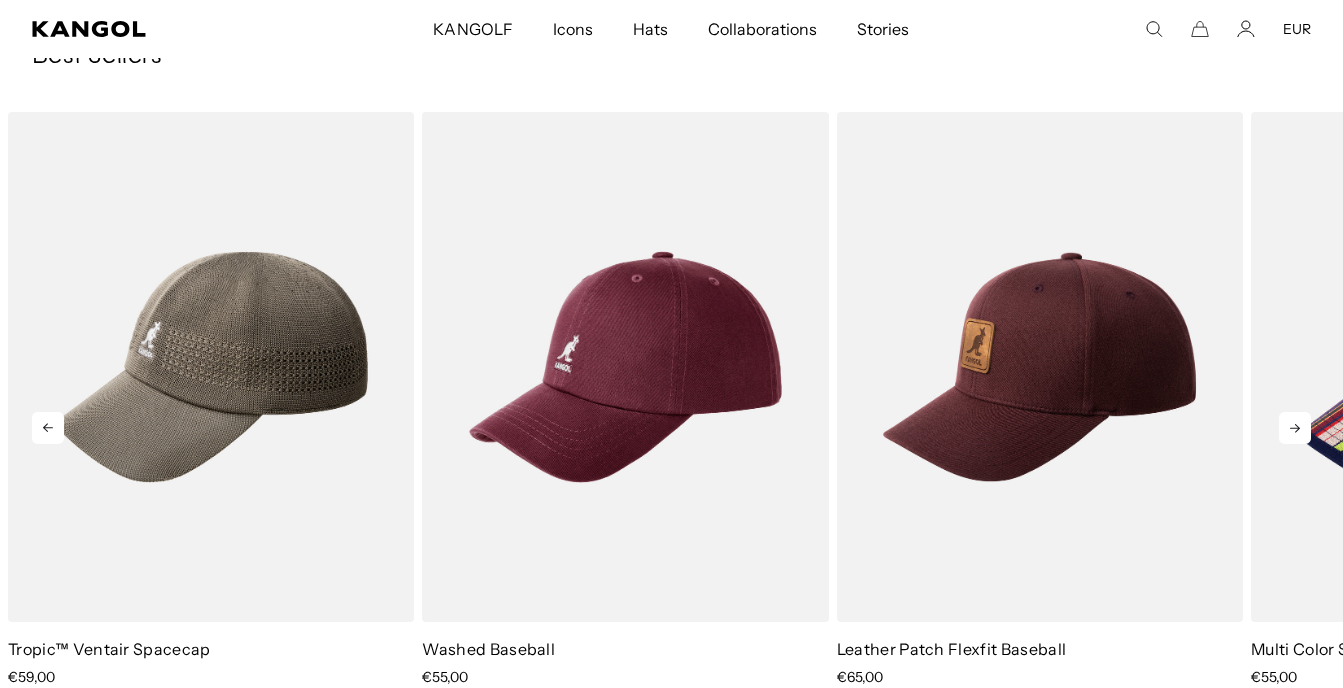 click 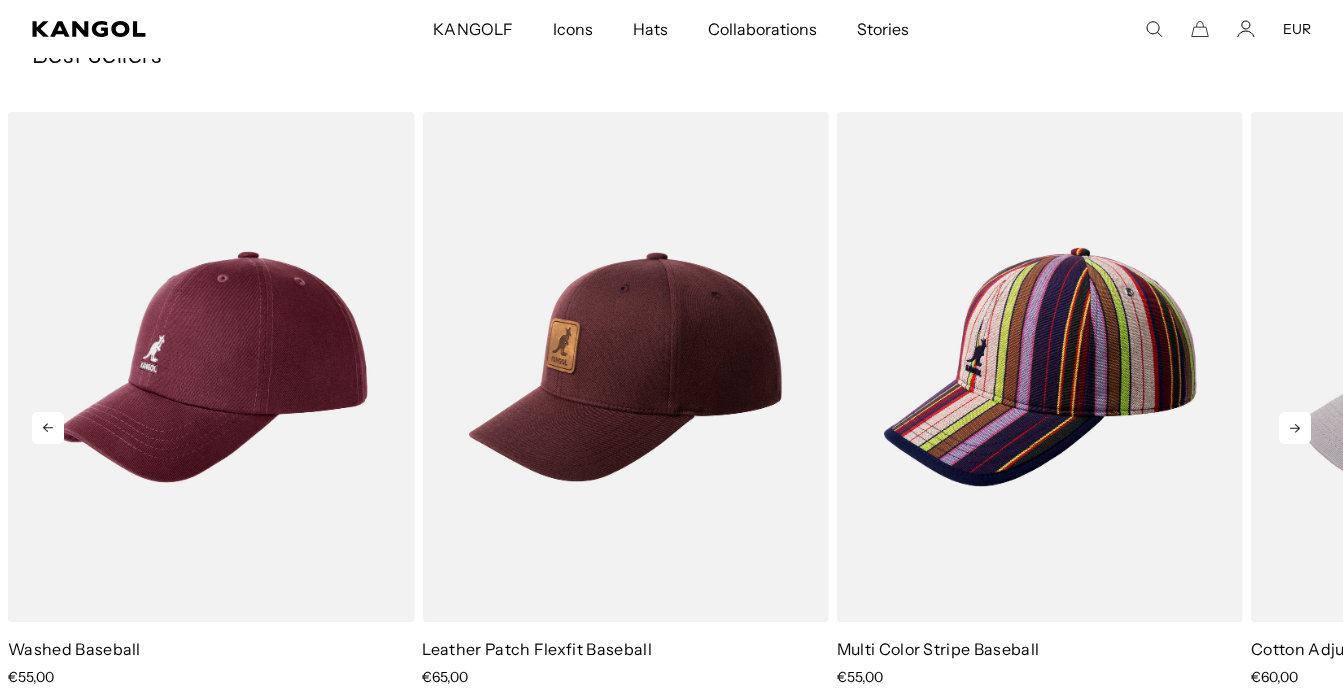 click 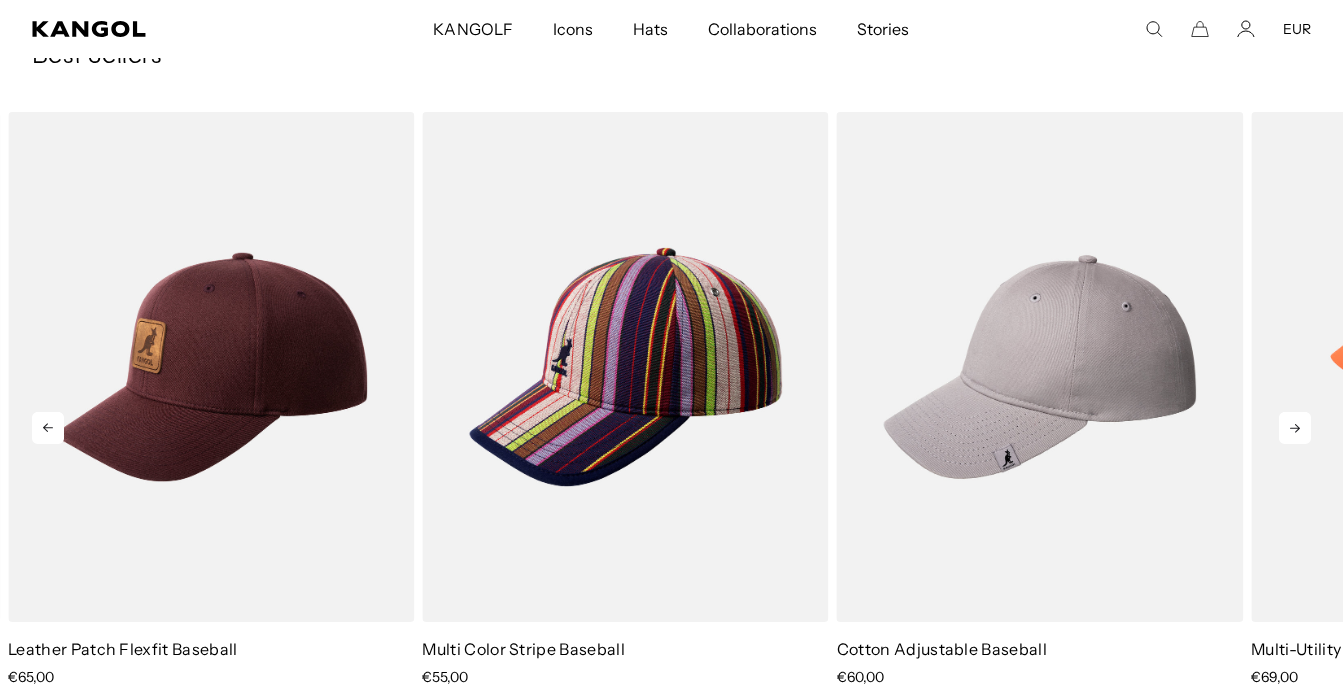 click 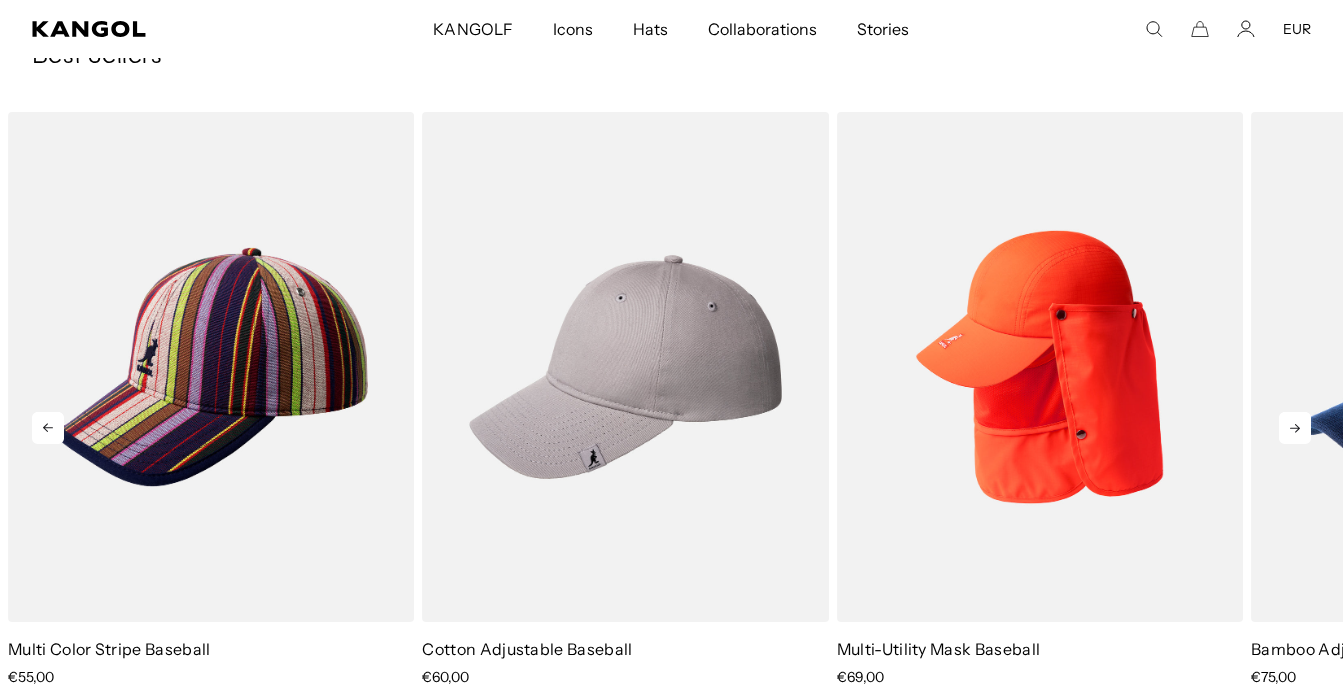 click 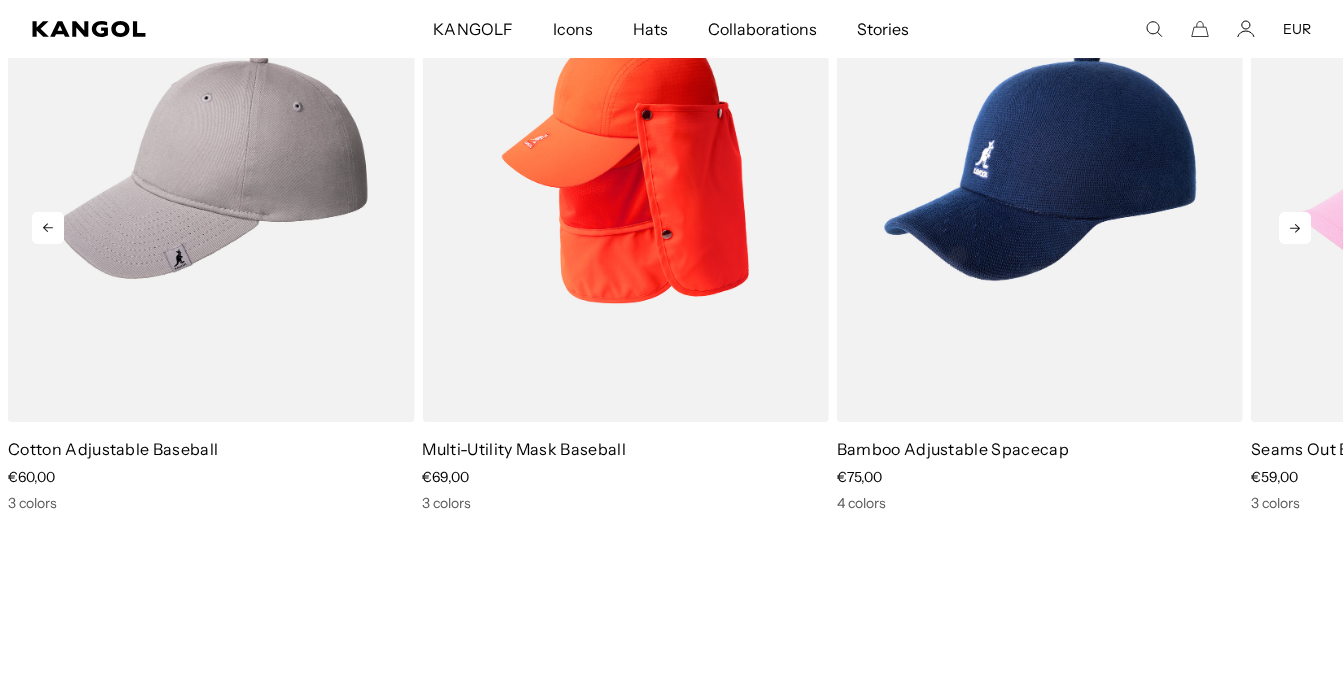 click 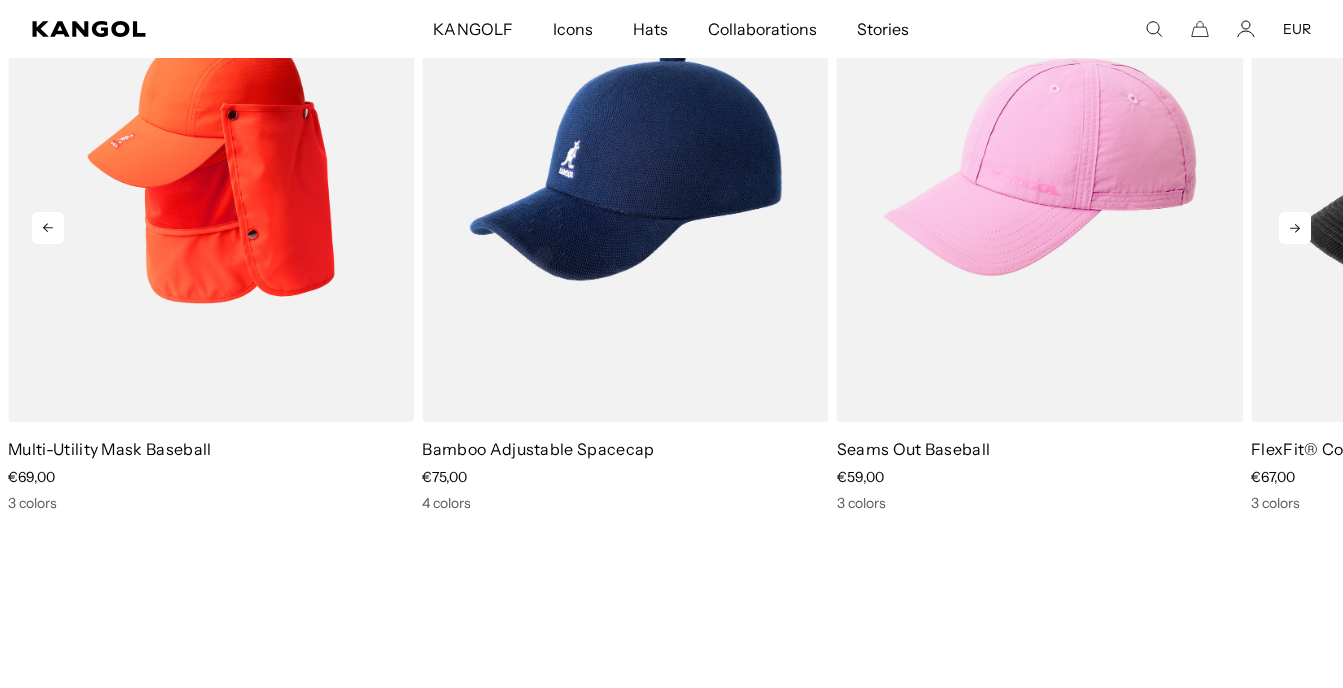 click 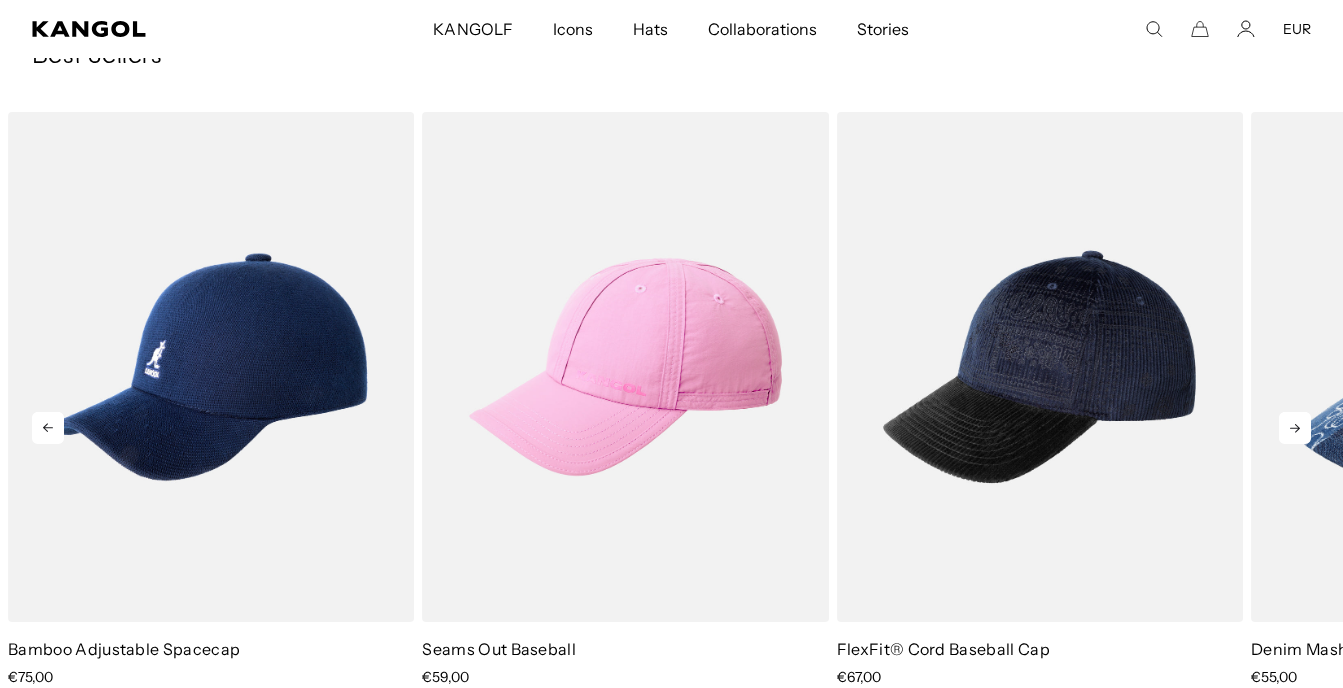 click 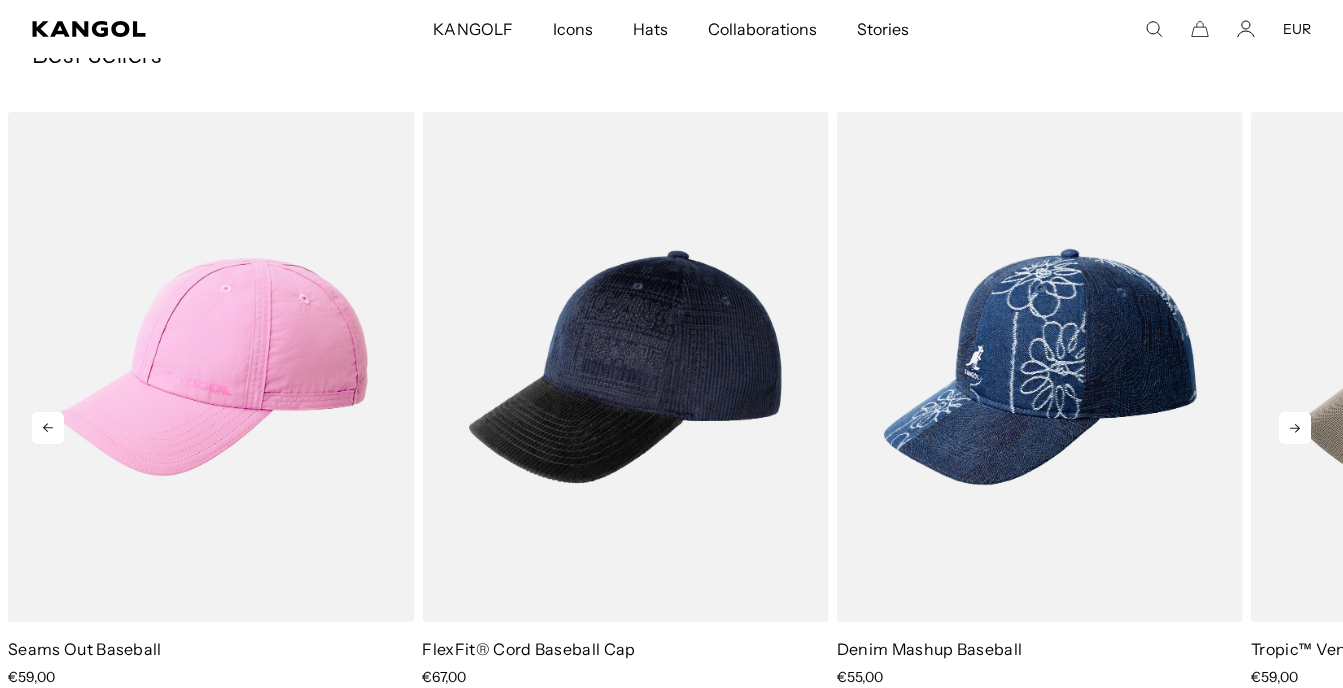 click 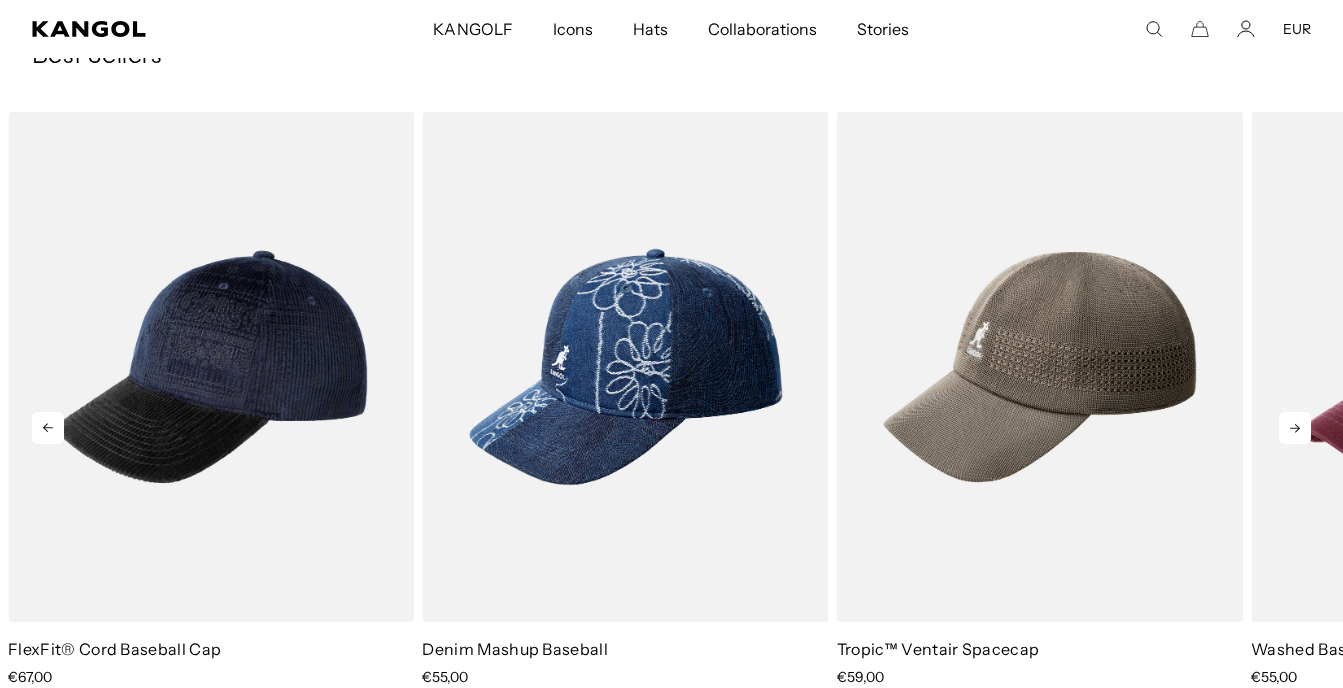 click 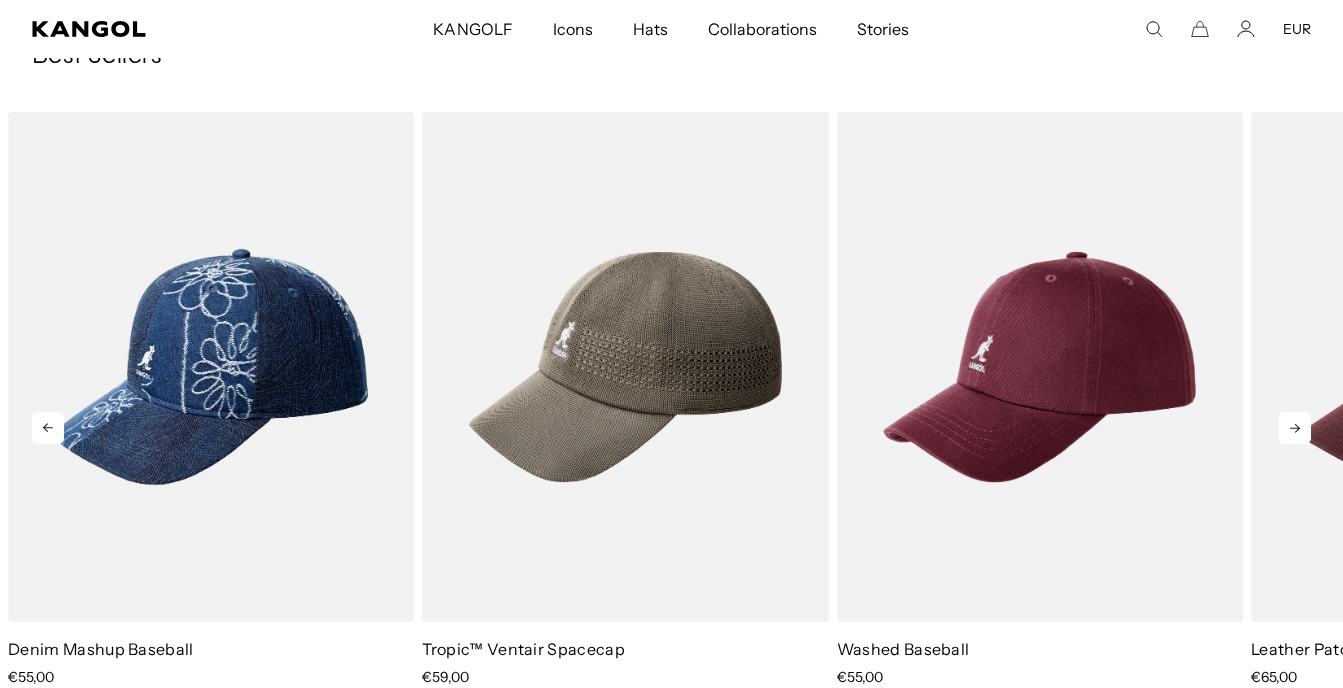 click 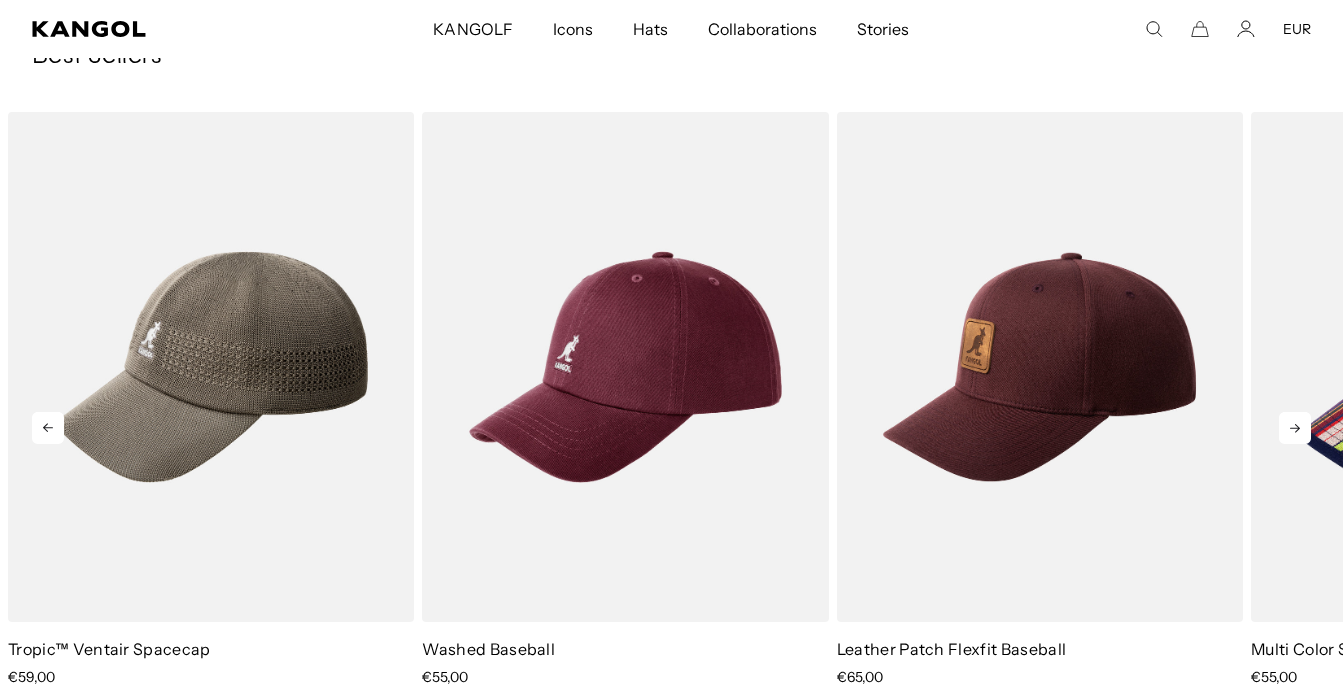 click 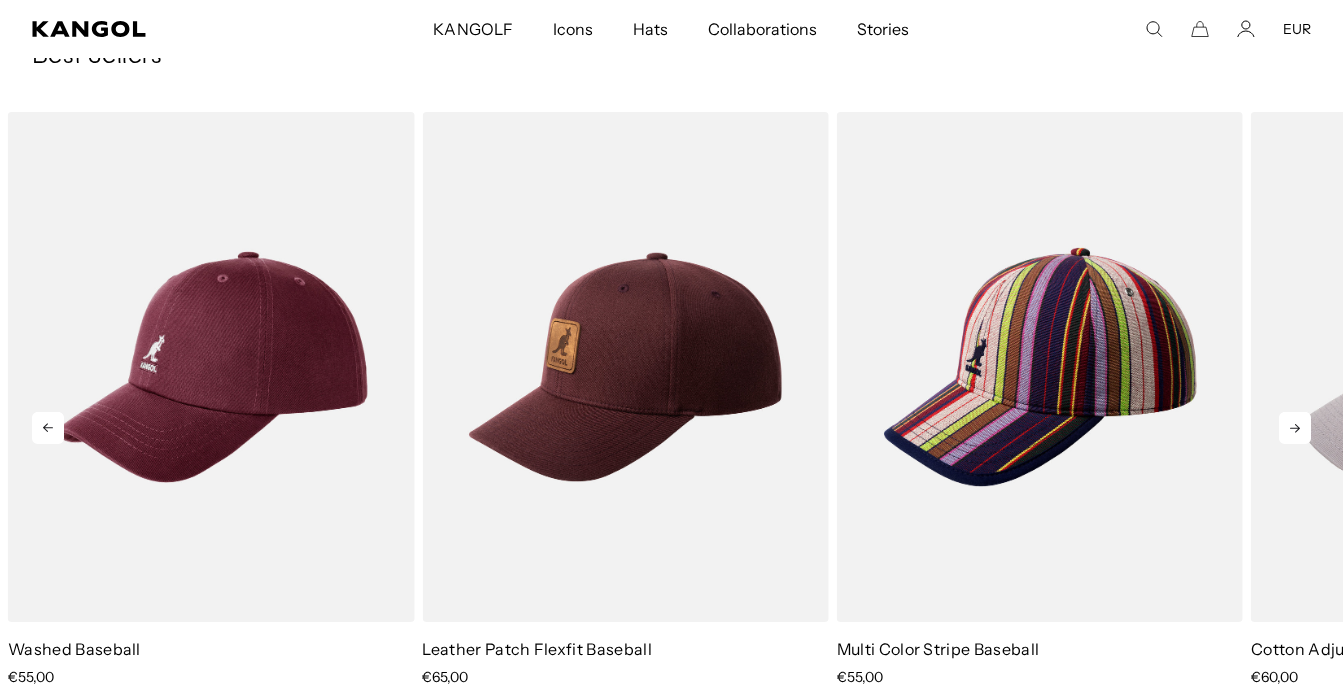 scroll, scrollTop: 0, scrollLeft: 412, axis: horizontal 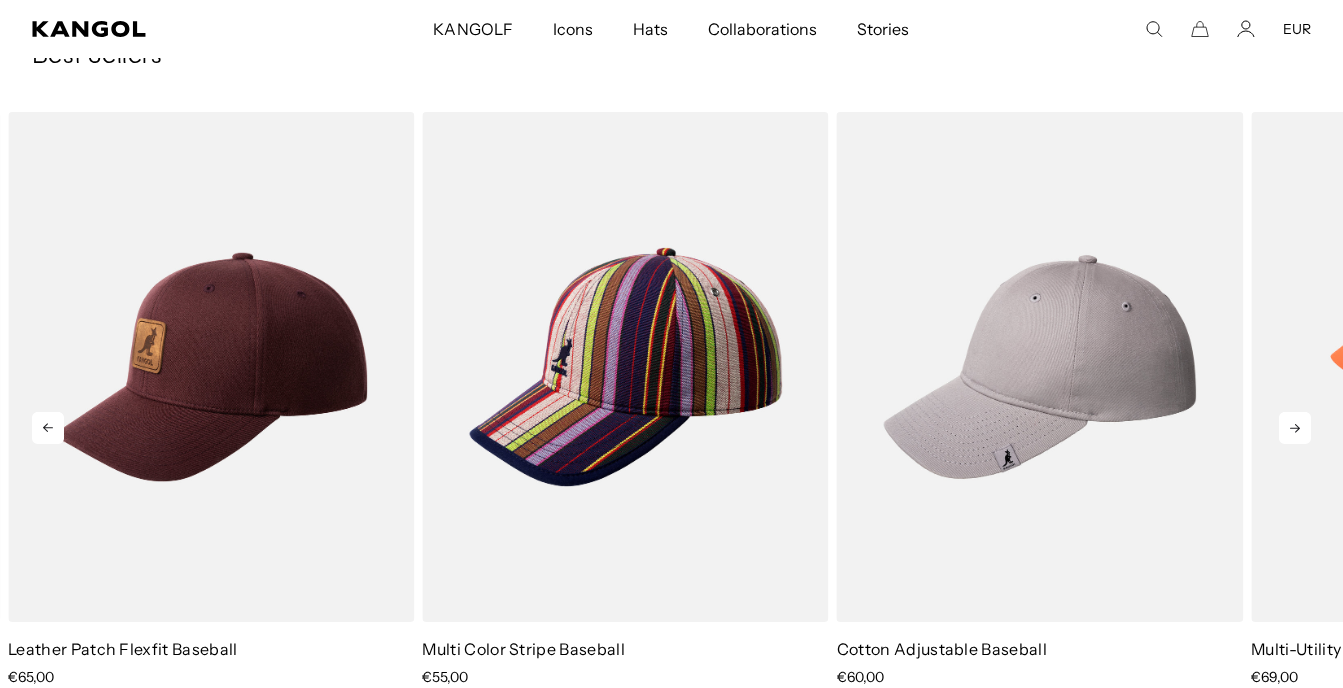 click 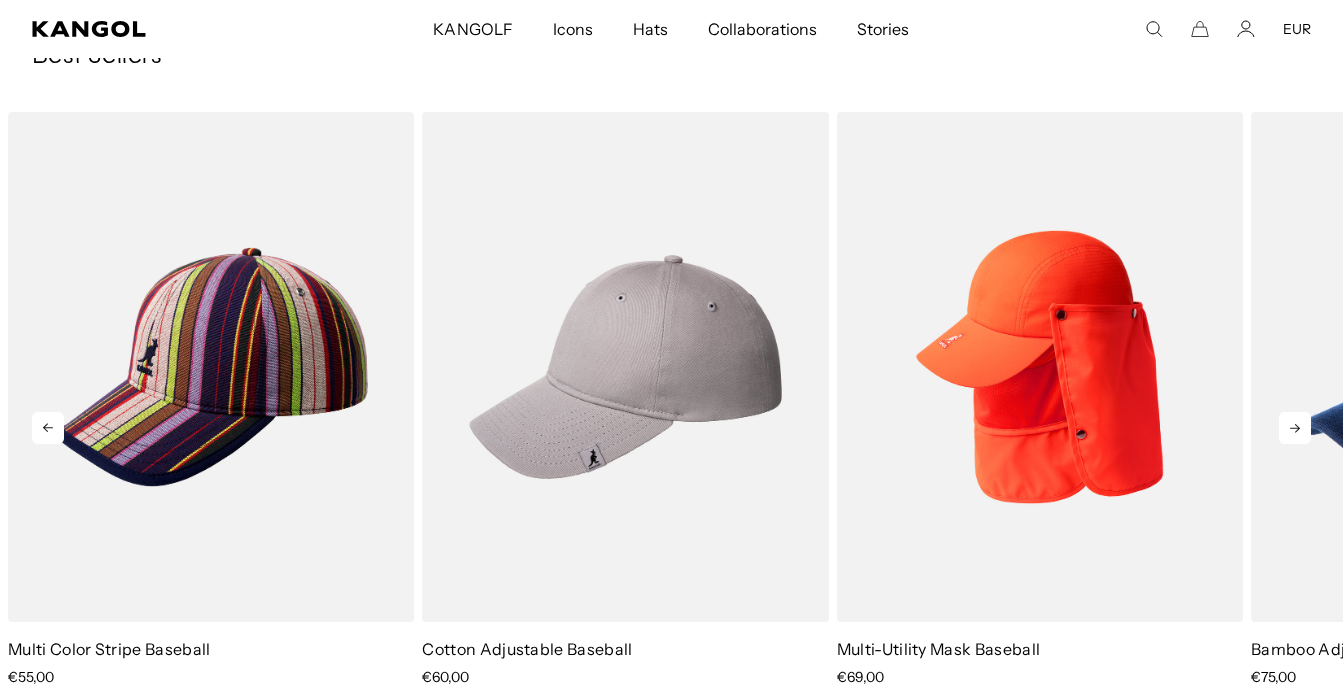 scroll, scrollTop: 0, scrollLeft: 0, axis: both 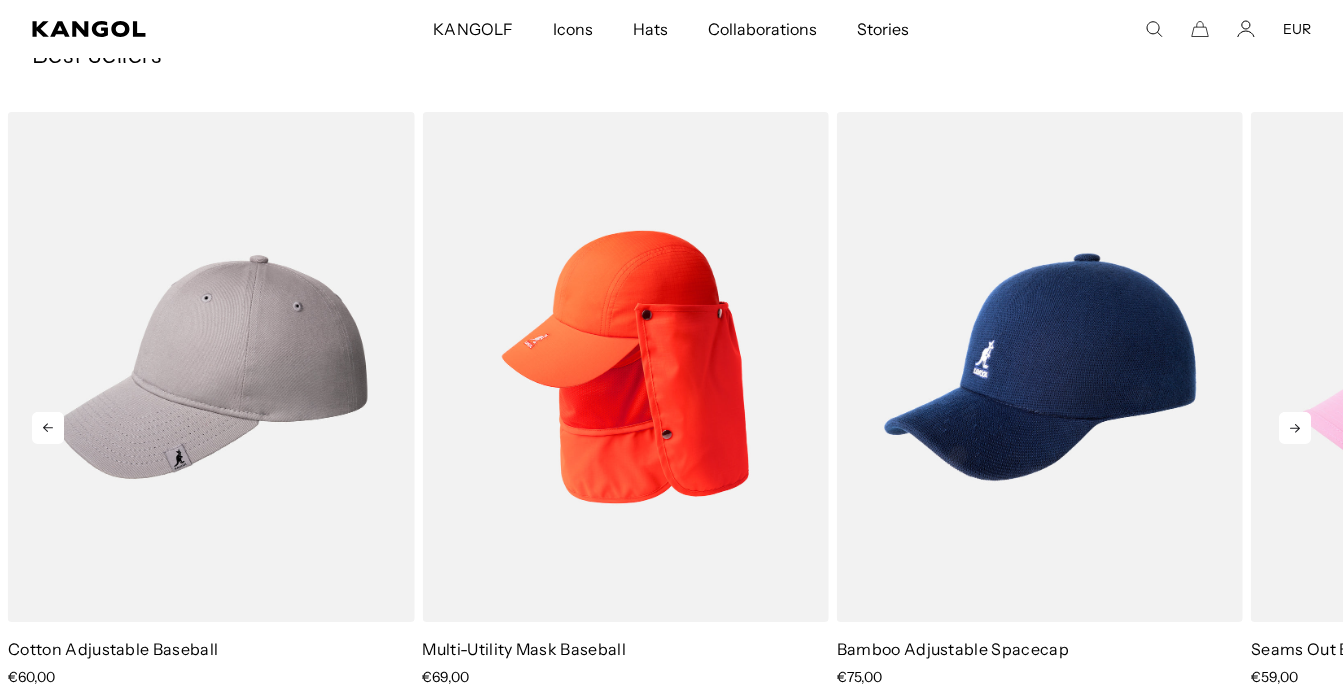 click 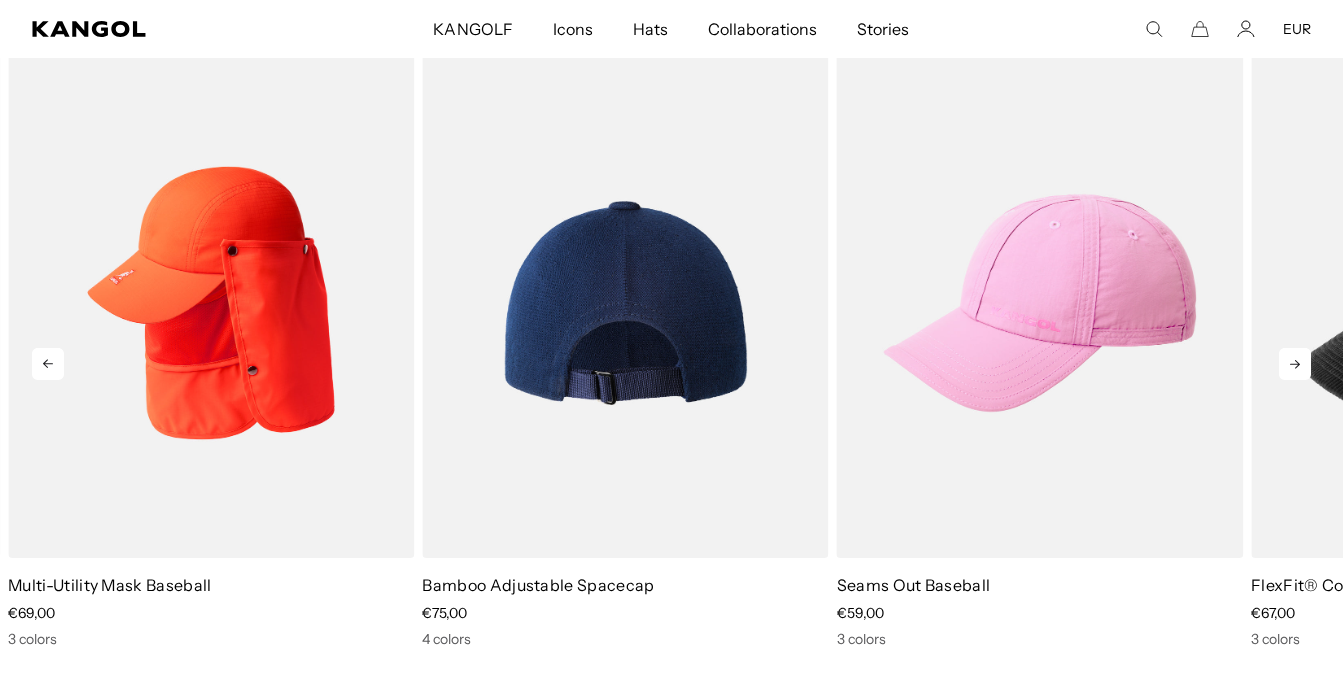 scroll, scrollTop: 4100, scrollLeft: 0, axis: vertical 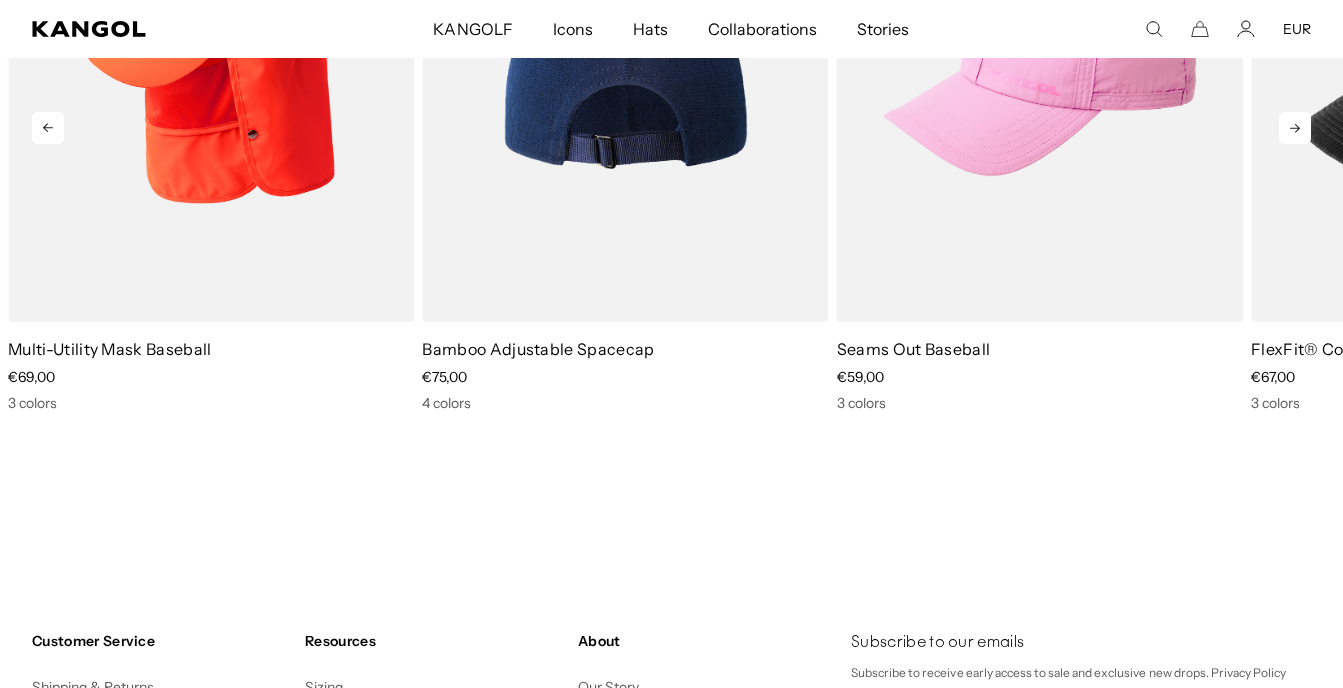 click at bounding box center (625, 67) 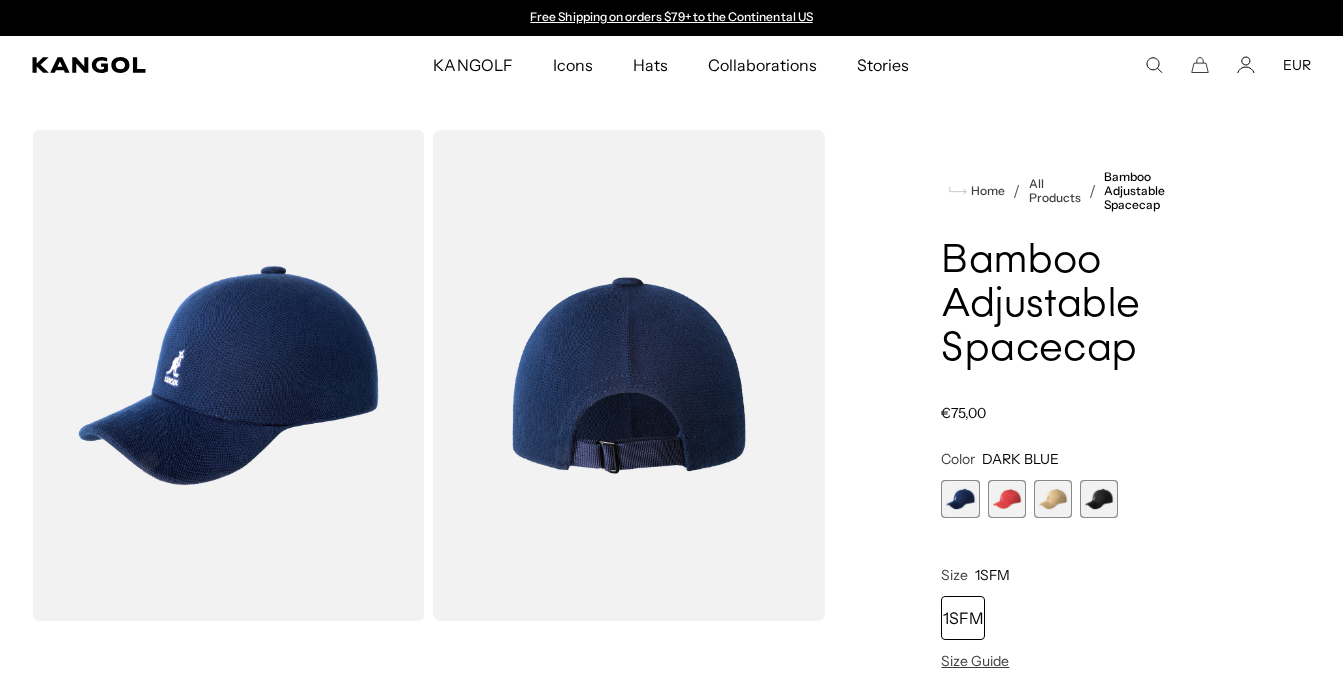 scroll, scrollTop: 0, scrollLeft: 0, axis: both 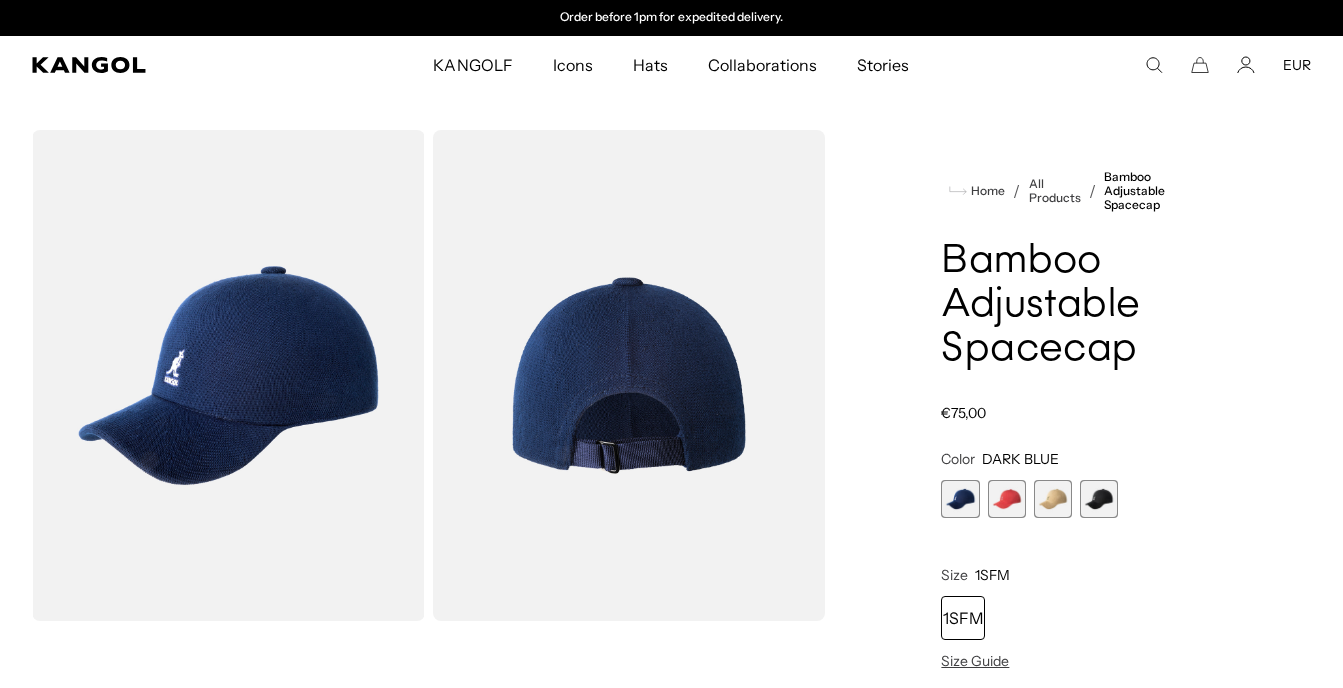 click at bounding box center [1053, 499] 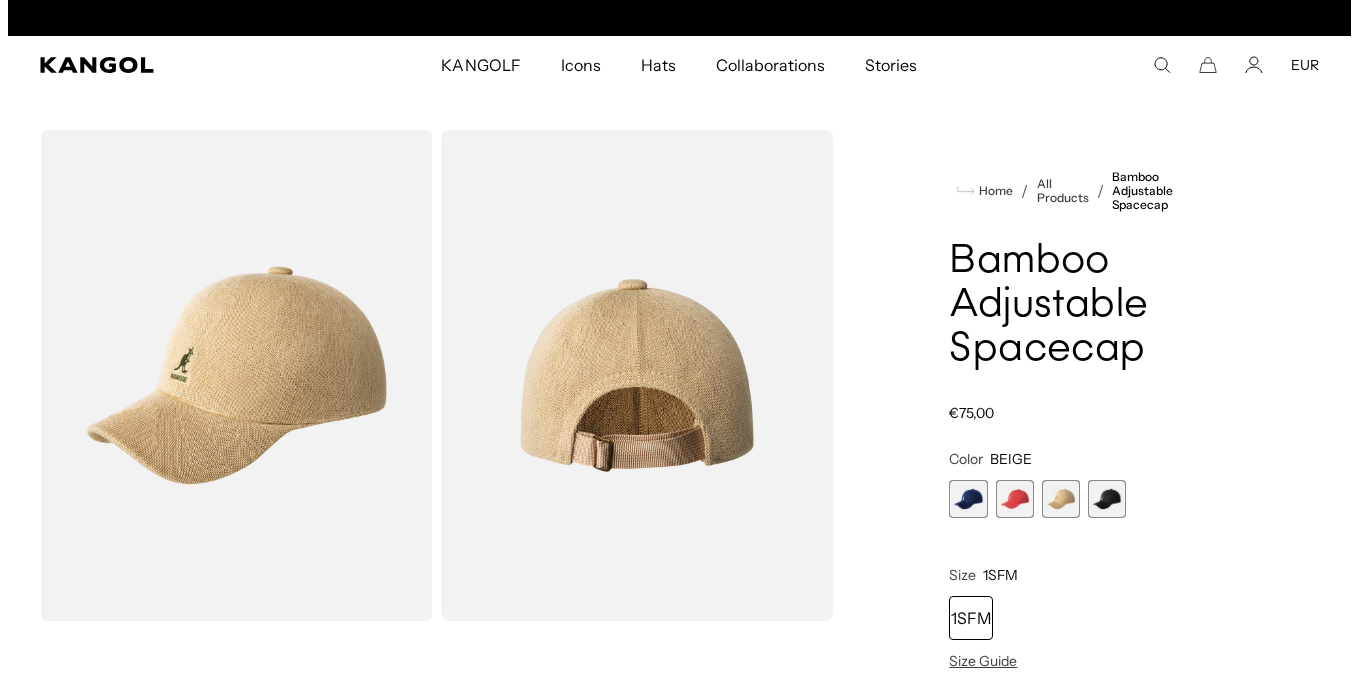 scroll, scrollTop: 0, scrollLeft: 412, axis: horizontal 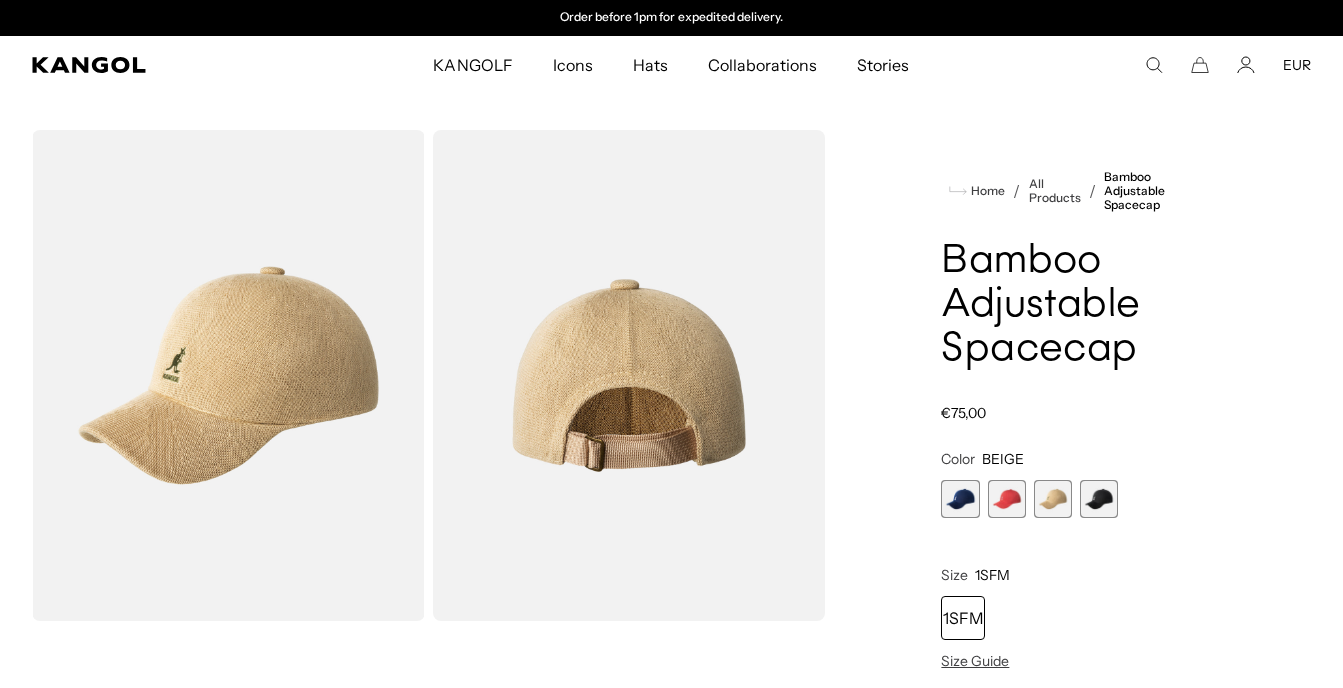 click at bounding box center [228, 375] 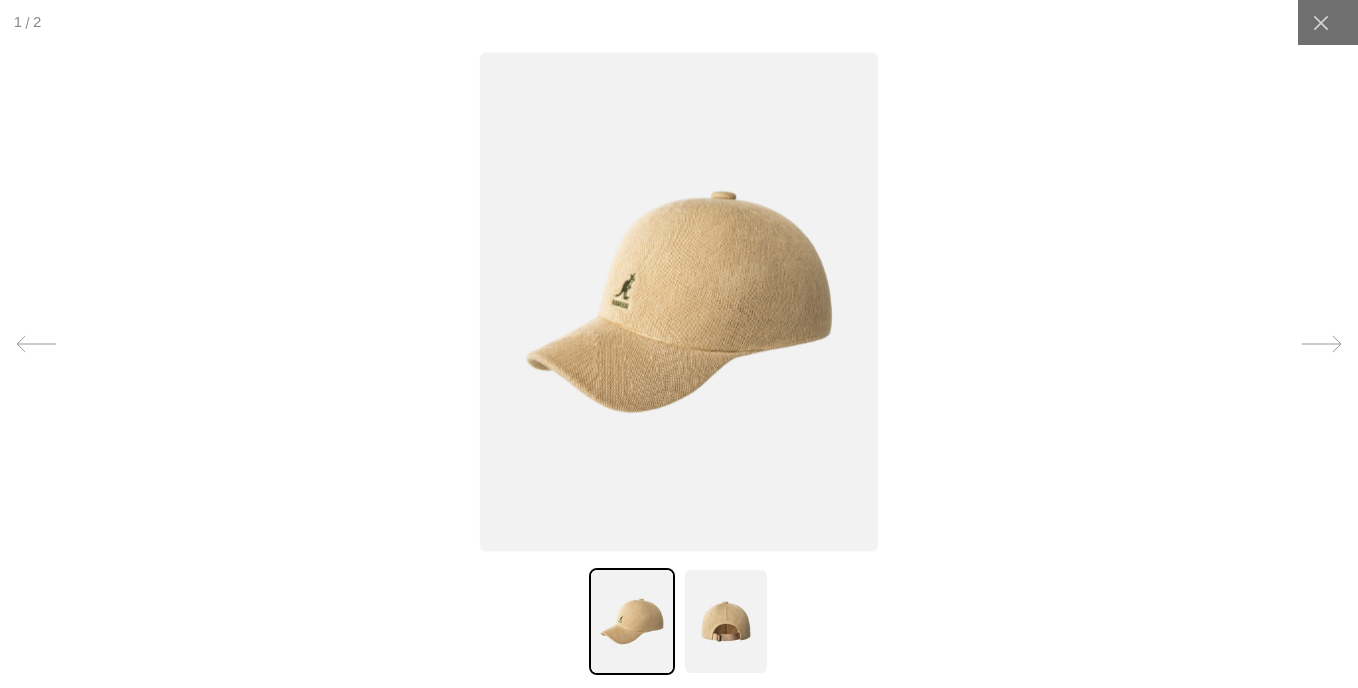 scroll, scrollTop: 0, scrollLeft: 0, axis: both 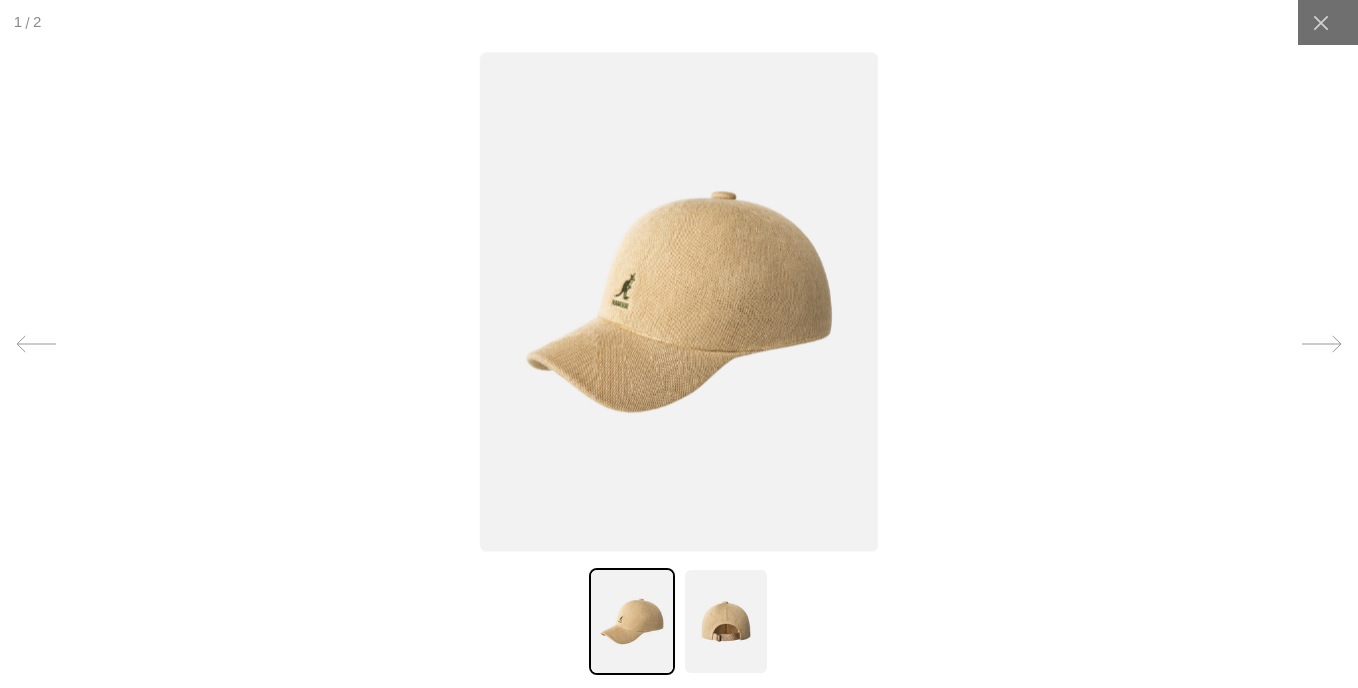 click at bounding box center [679, 302] 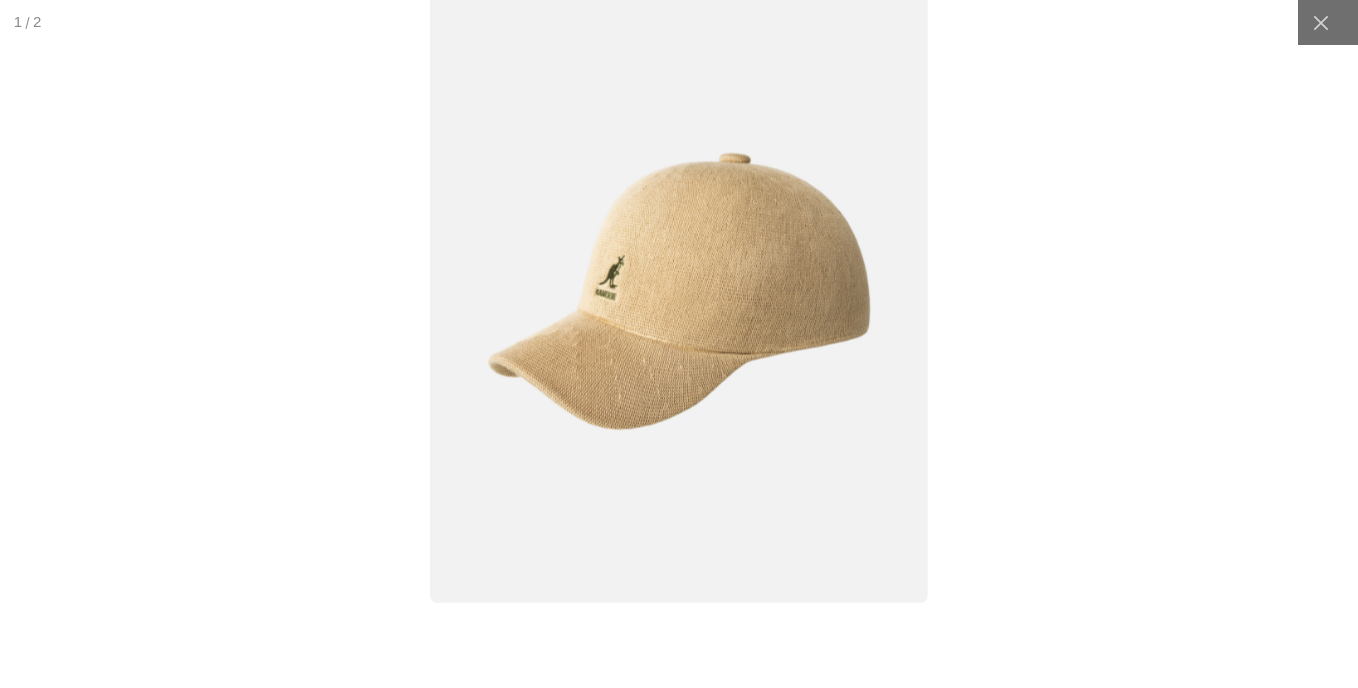 scroll, scrollTop: 0, scrollLeft: 0, axis: both 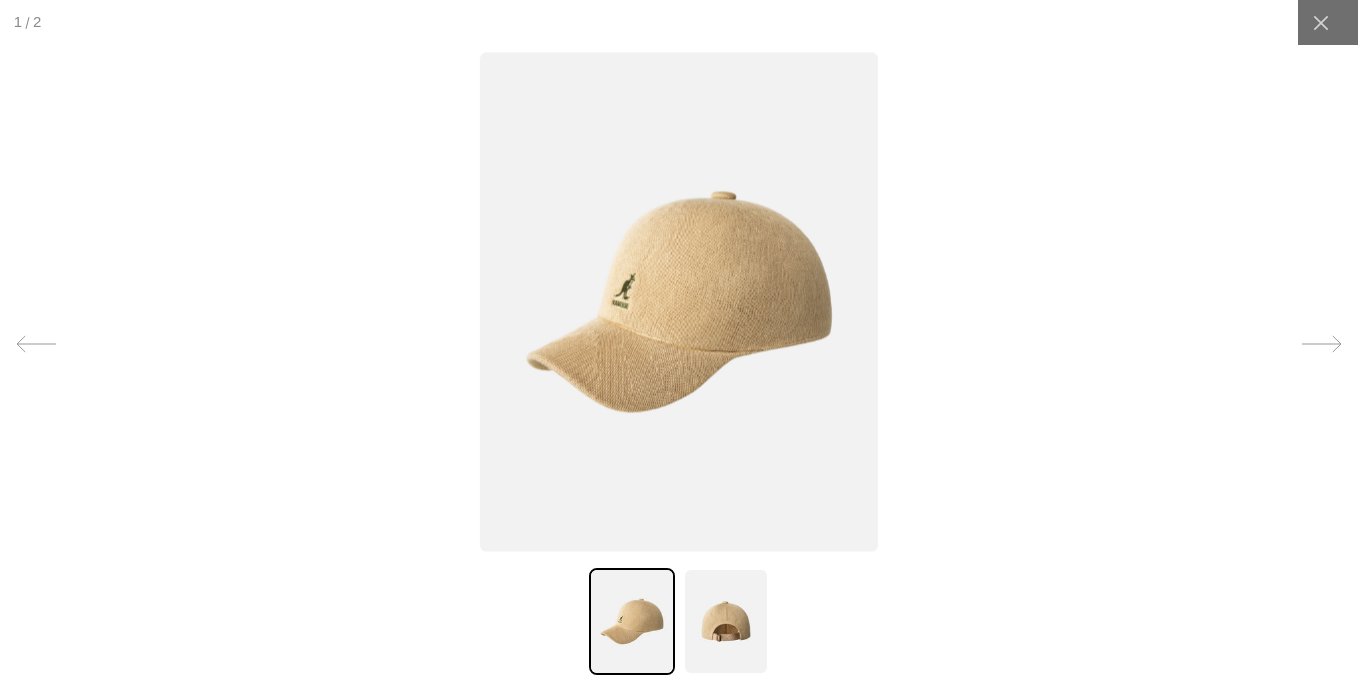 click at bounding box center [726, 621] 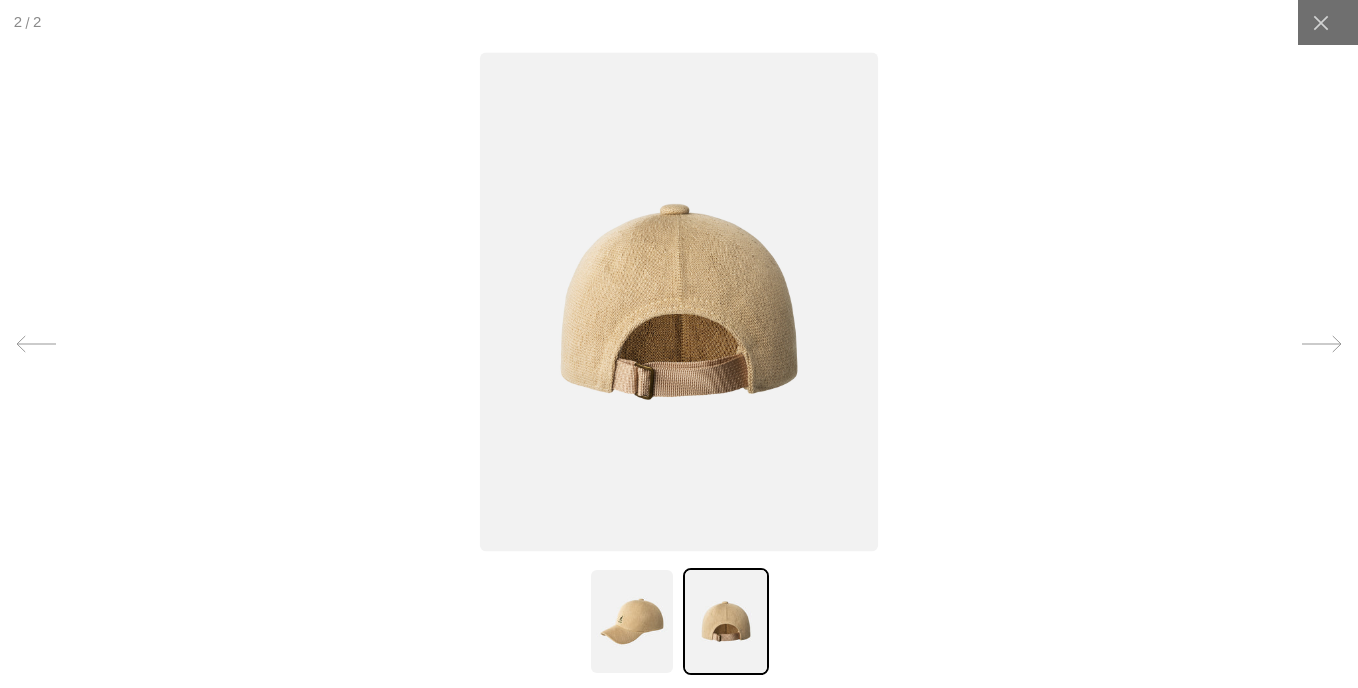 scroll, scrollTop: 0, scrollLeft: 412, axis: horizontal 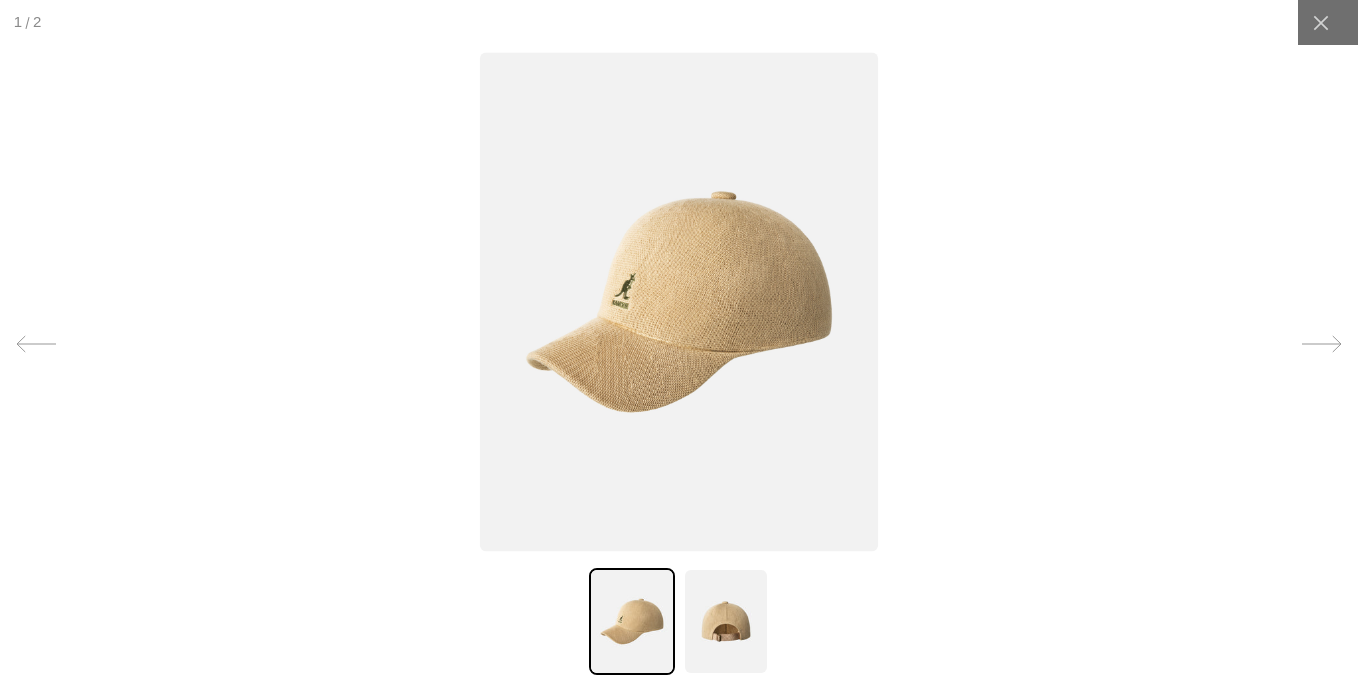 click 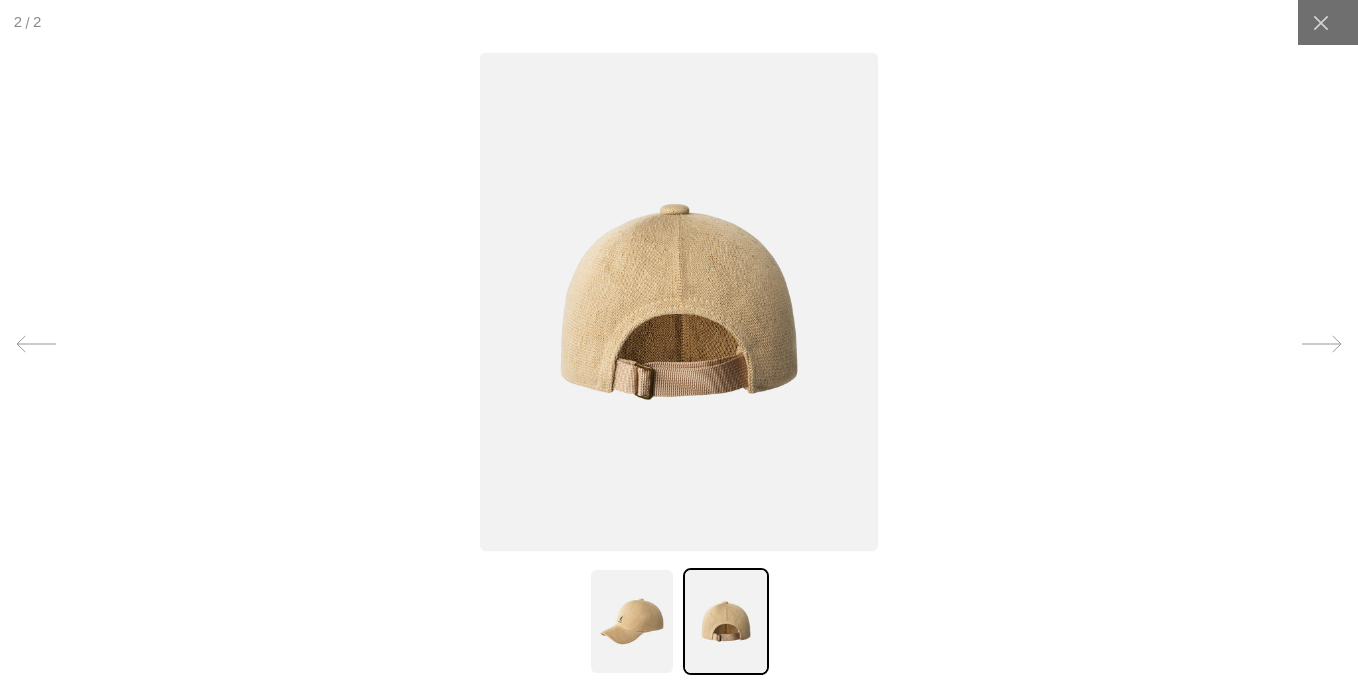 click at bounding box center [679, 302] 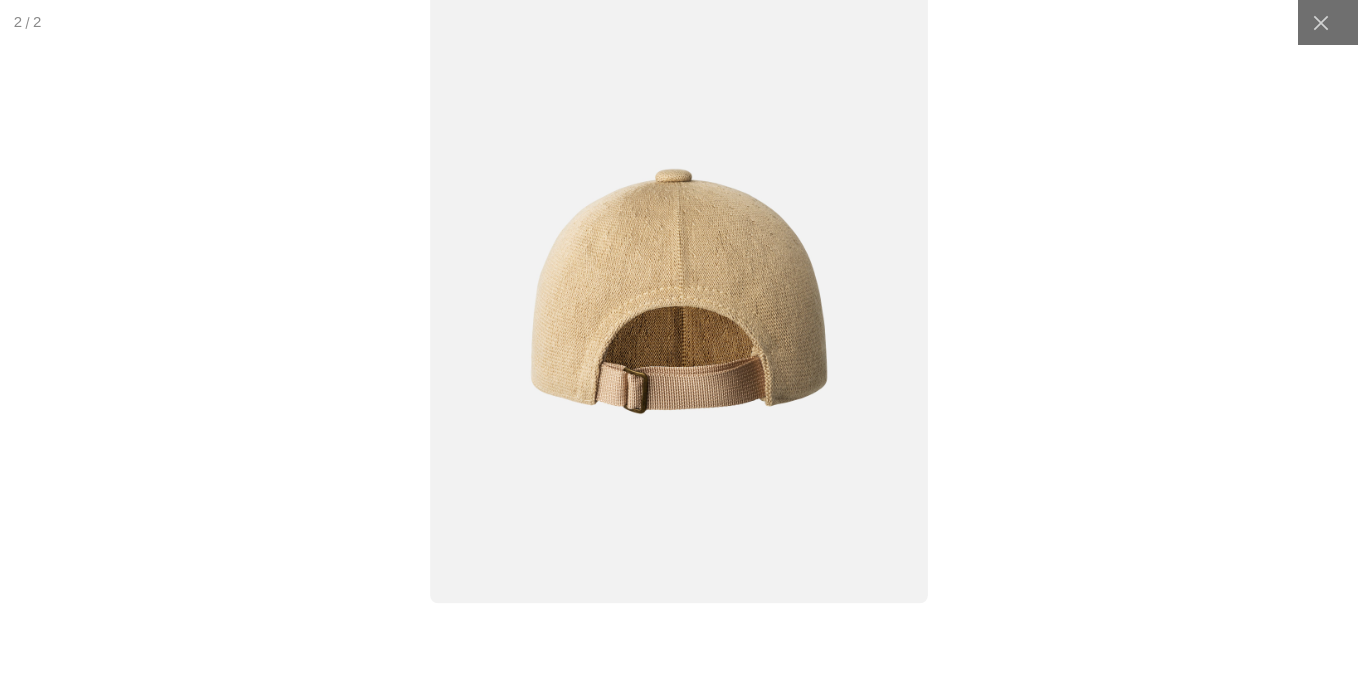 scroll, scrollTop: 0, scrollLeft: 412, axis: horizontal 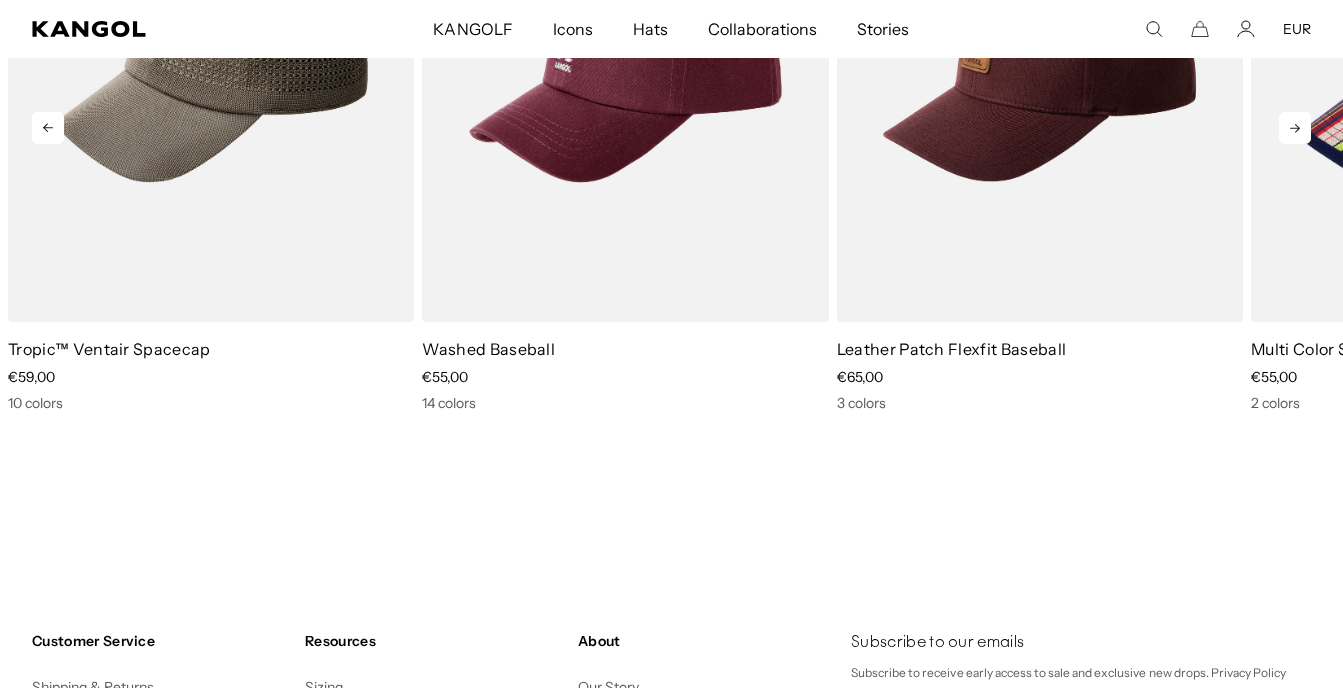 click 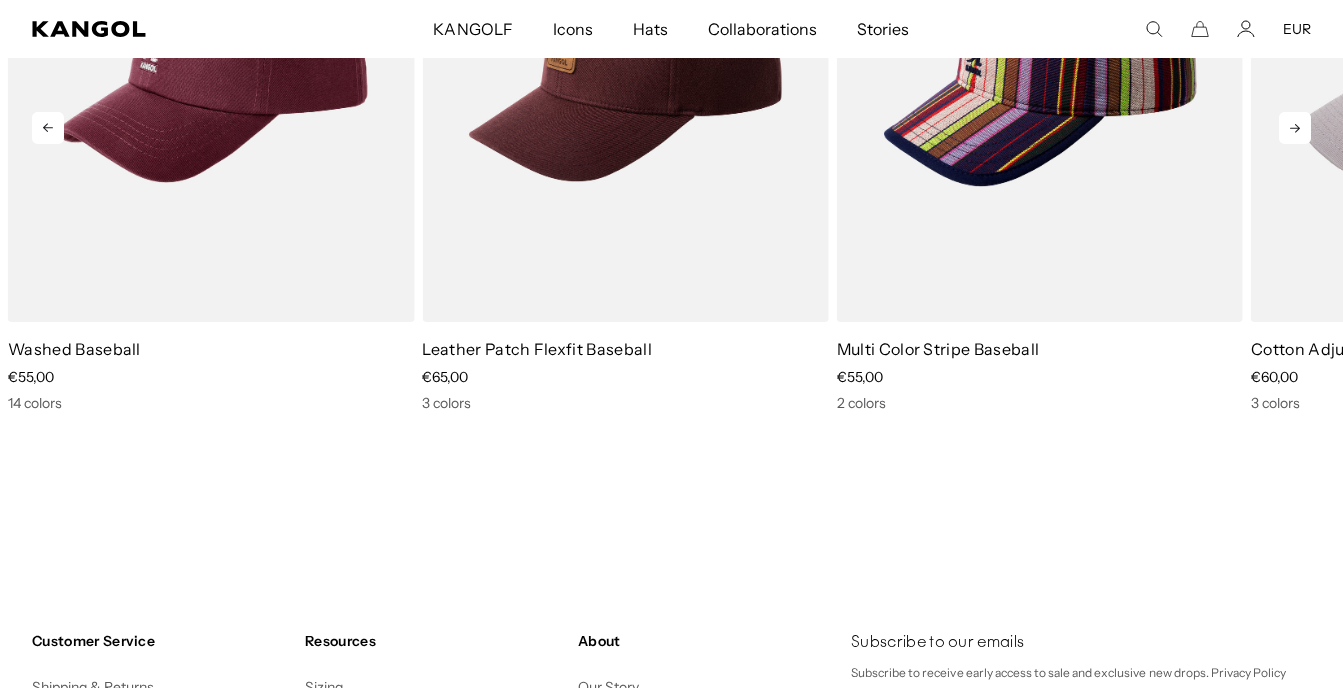 click 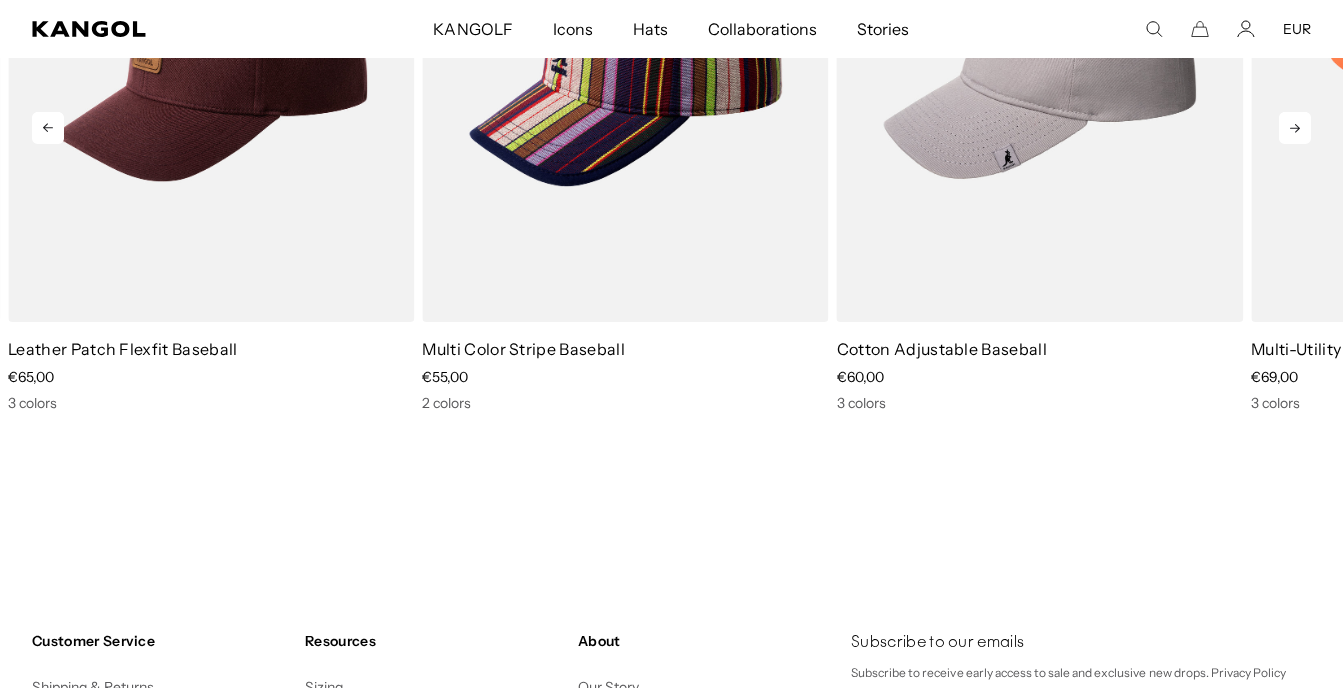 scroll, scrollTop: 0, scrollLeft: 0, axis: both 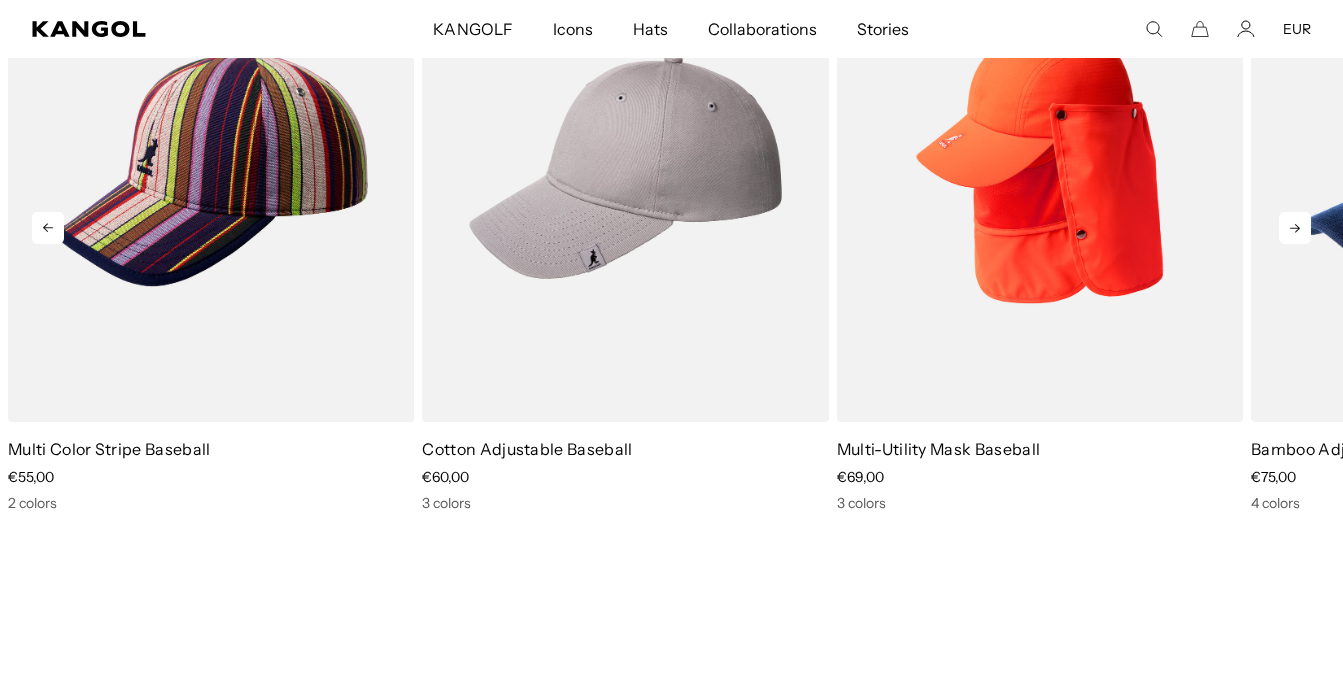 click 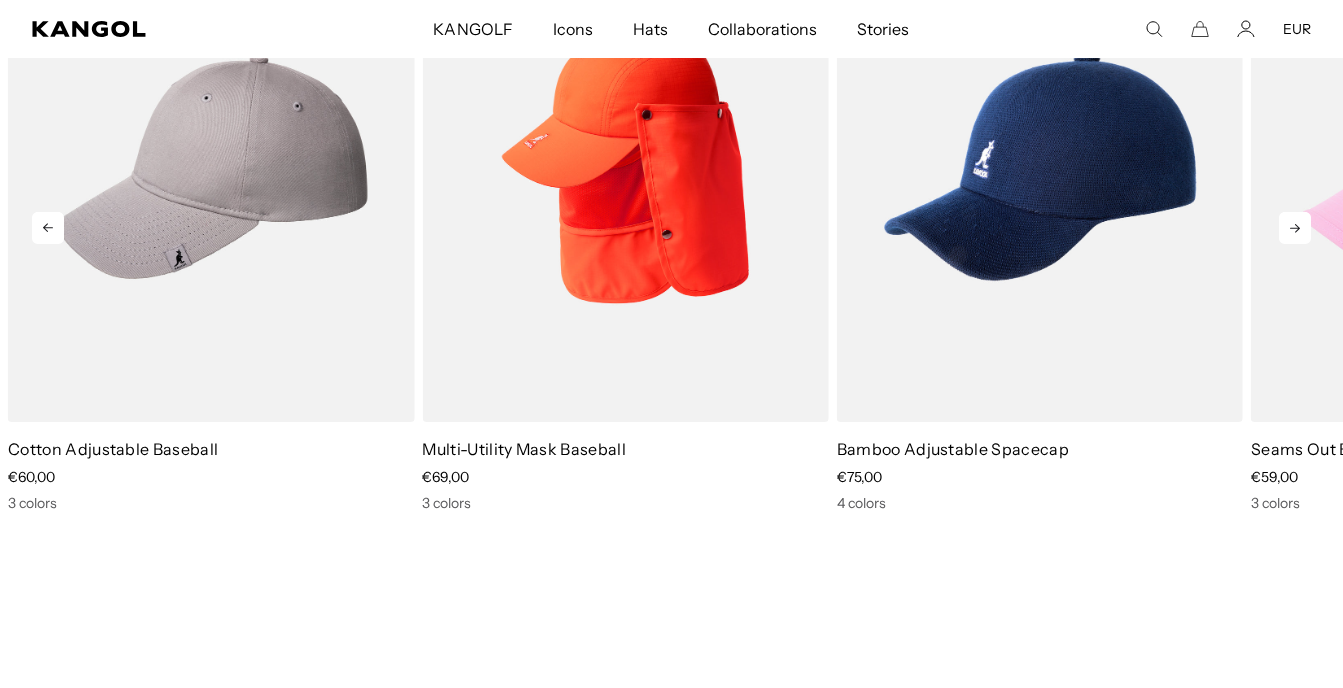 scroll, scrollTop: 0, scrollLeft: 0, axis: both 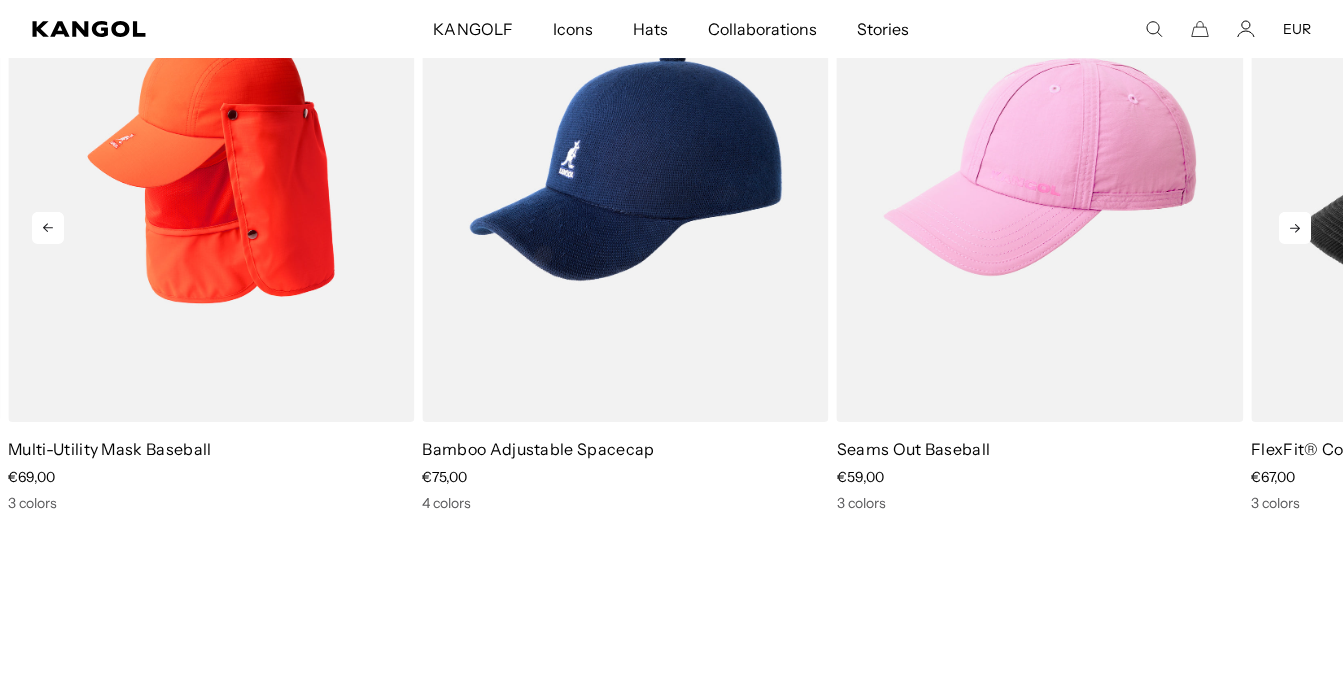 click 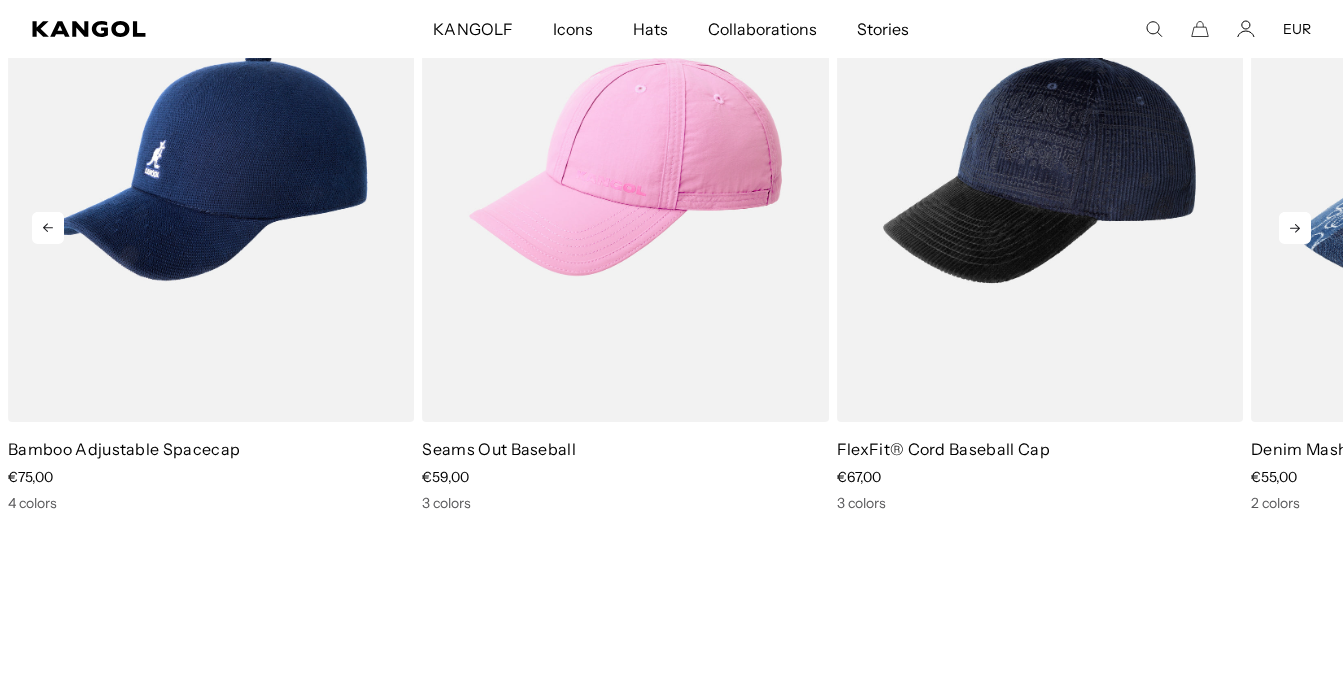scroll, scrollTop: 0, scrollLeft: 412, axis: horizontal 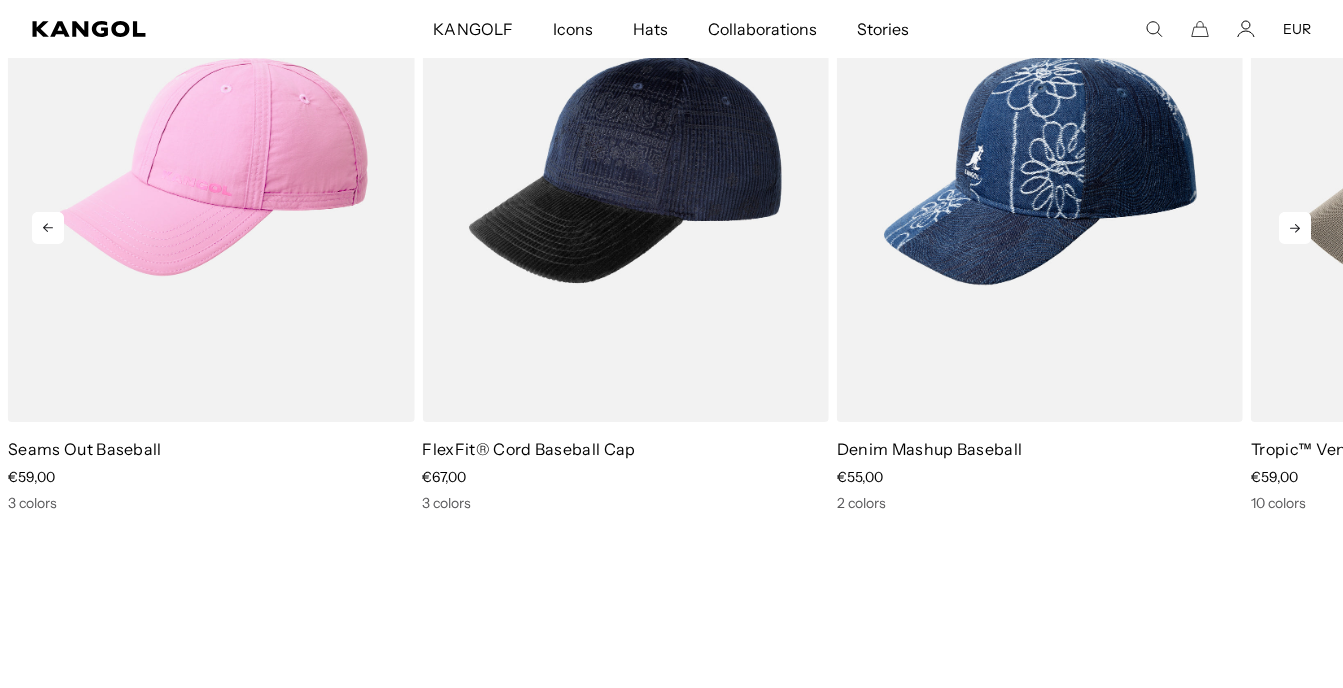 click 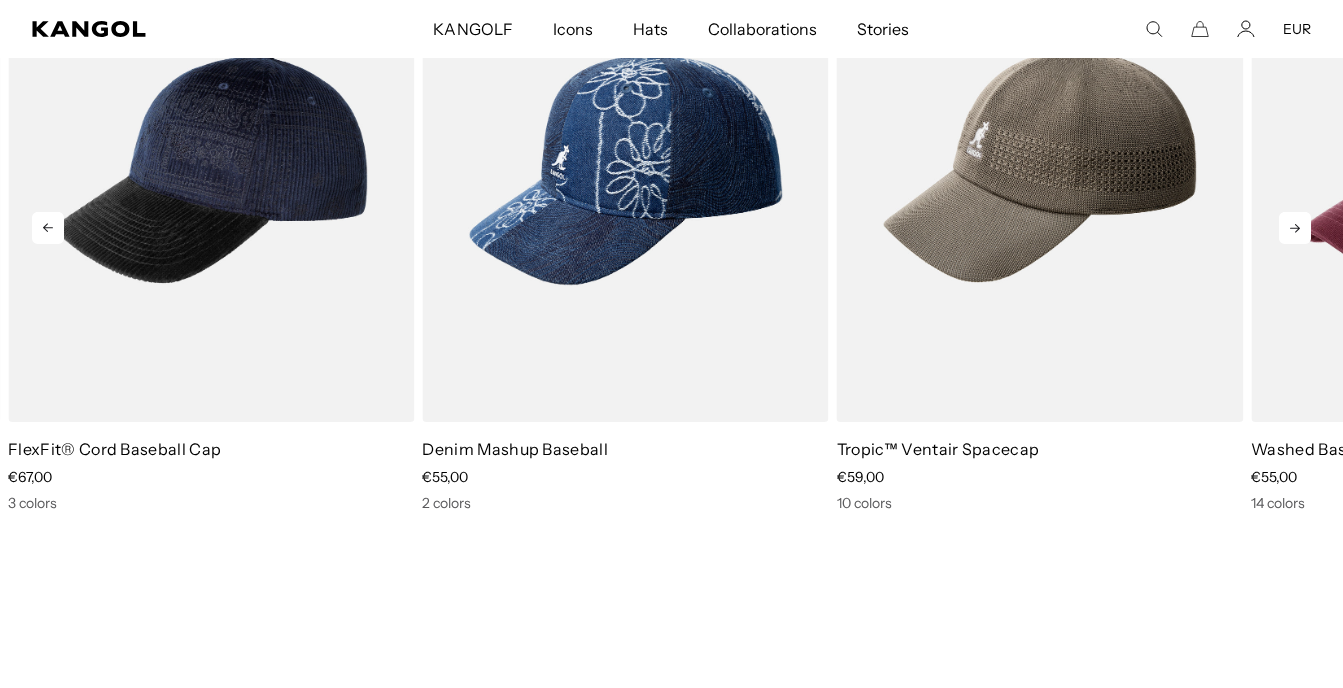scroll, scrollTop: 0, scrollLeft: 0, axis: both 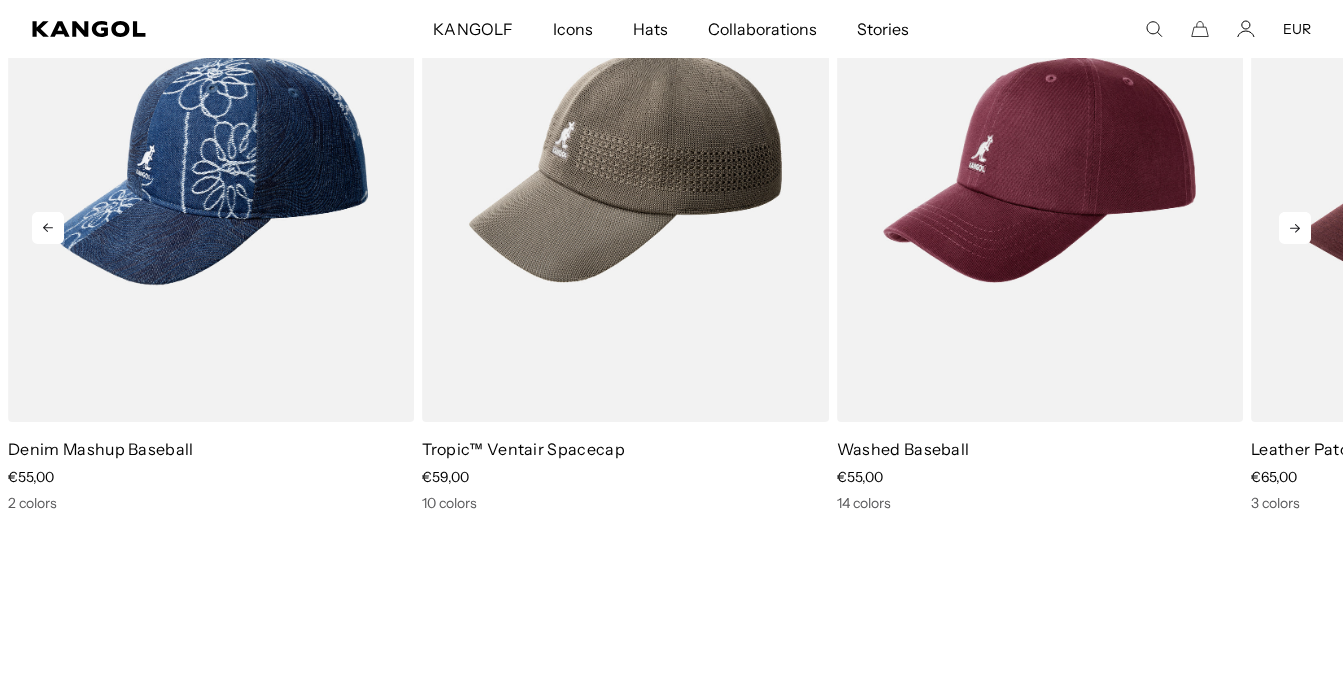 click 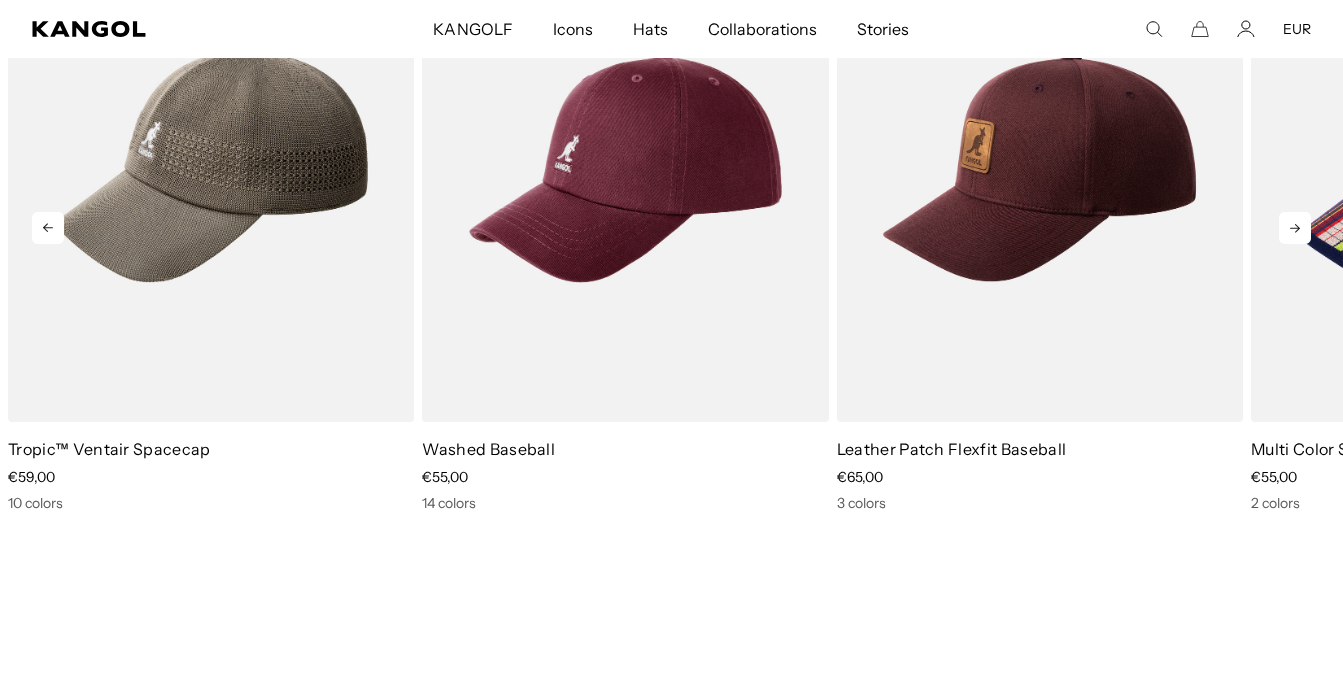 scroll, scrollTop: 0, scrollLeft: 0, axis: both 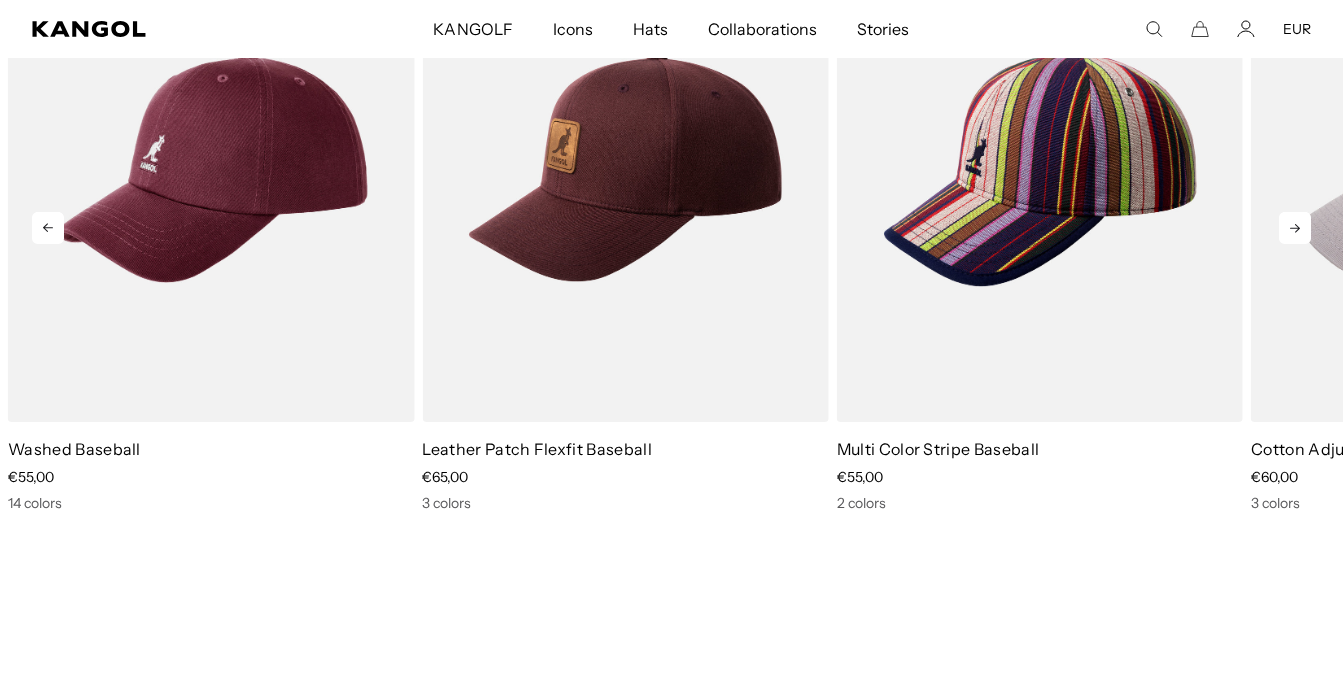 click 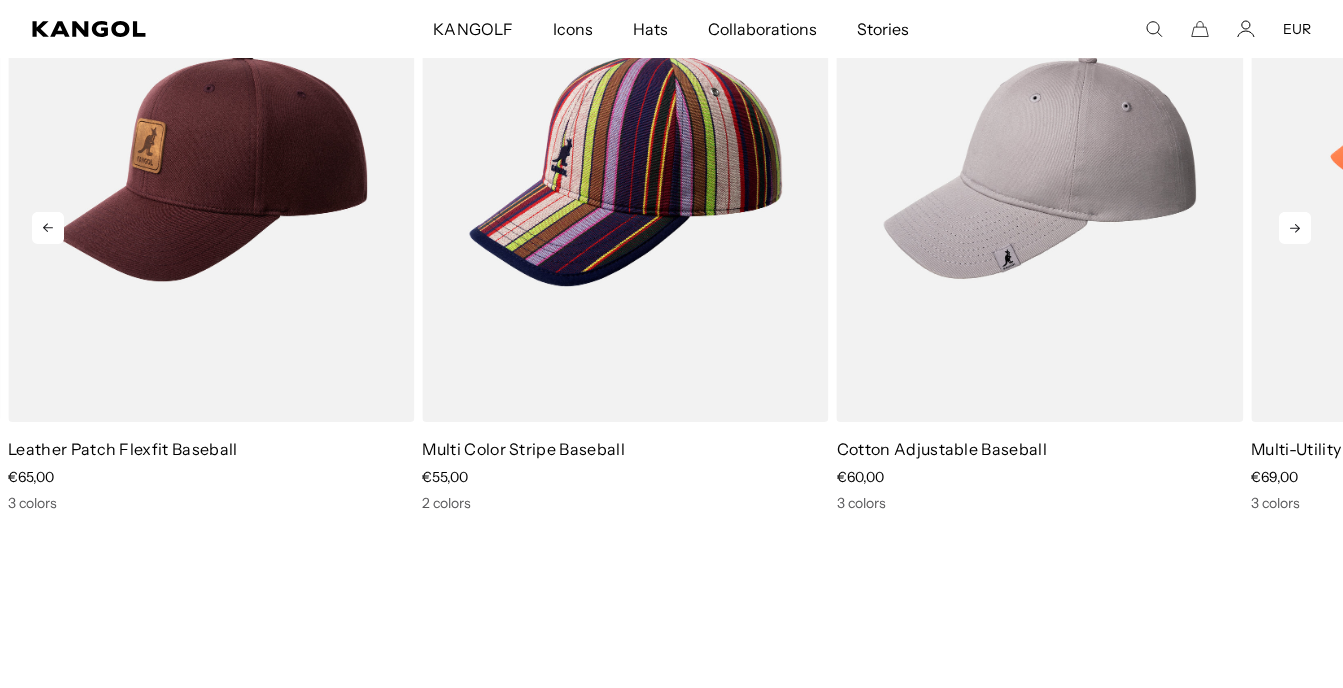 scroll, scrollTop: 0, scrollLeft: 412, axis: horizontal 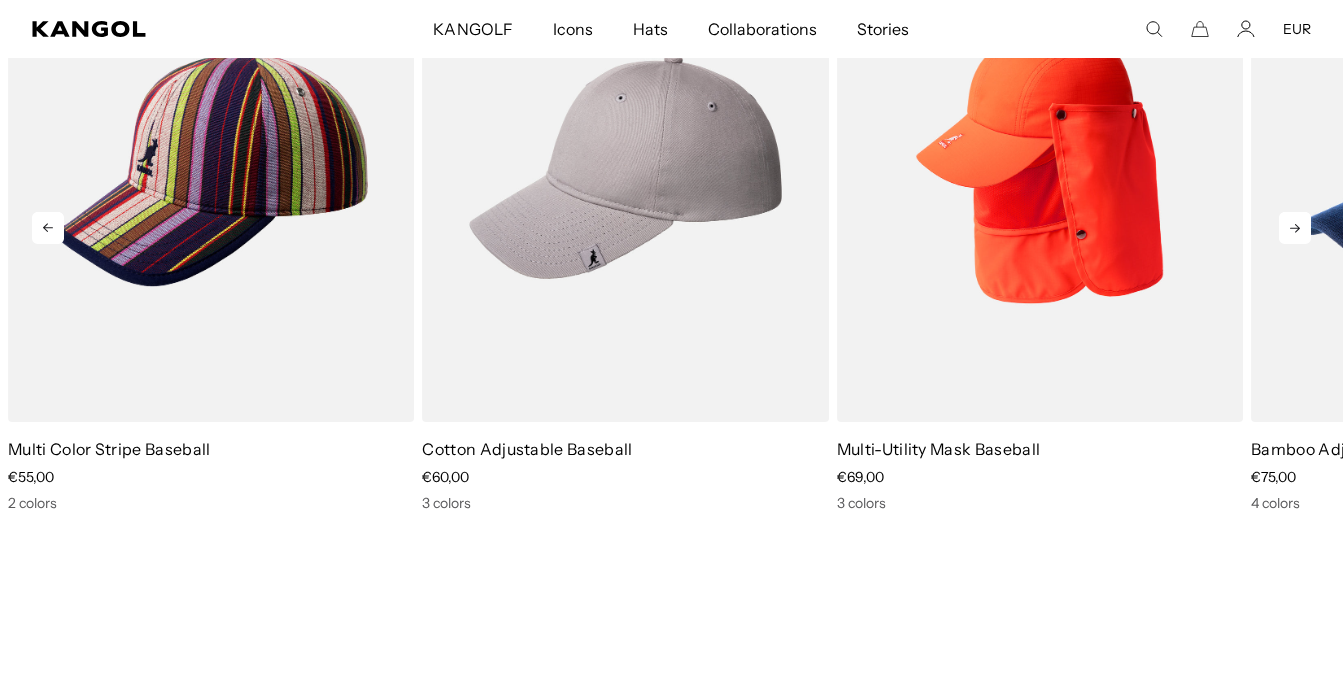click 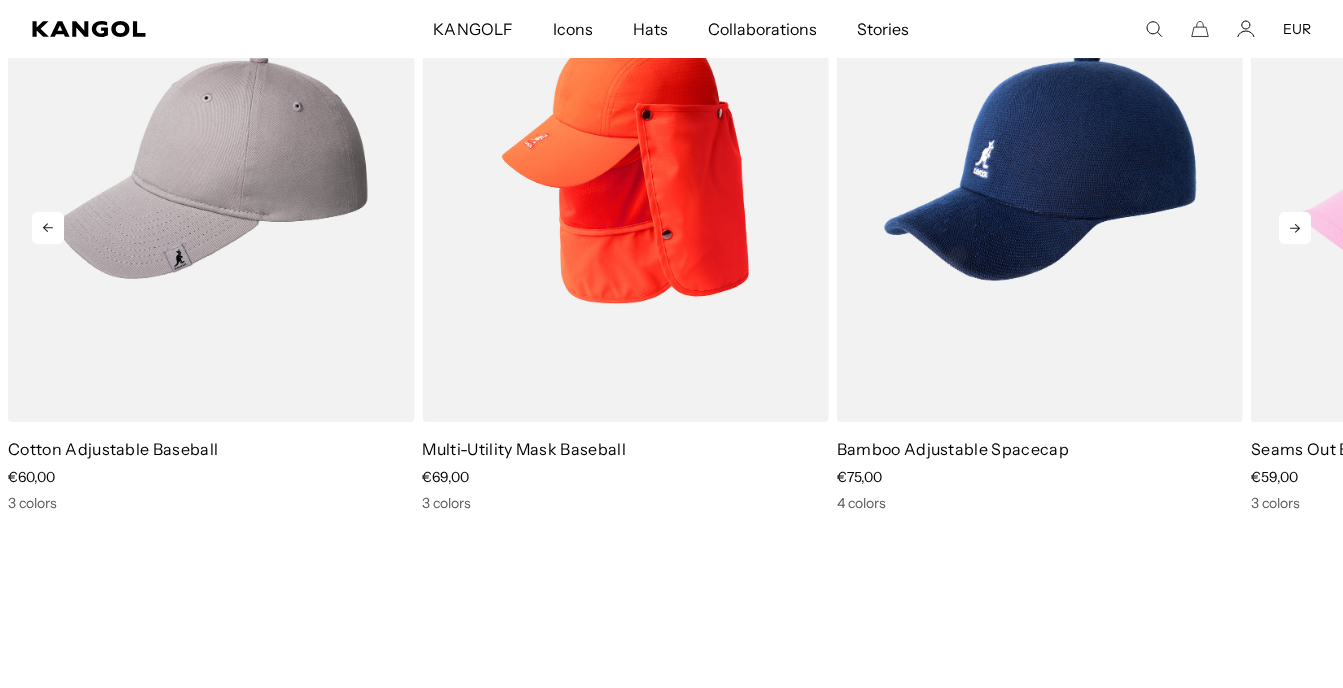 scroll, scrollTop: 0, scrollLeft: 412, axis: horizontal 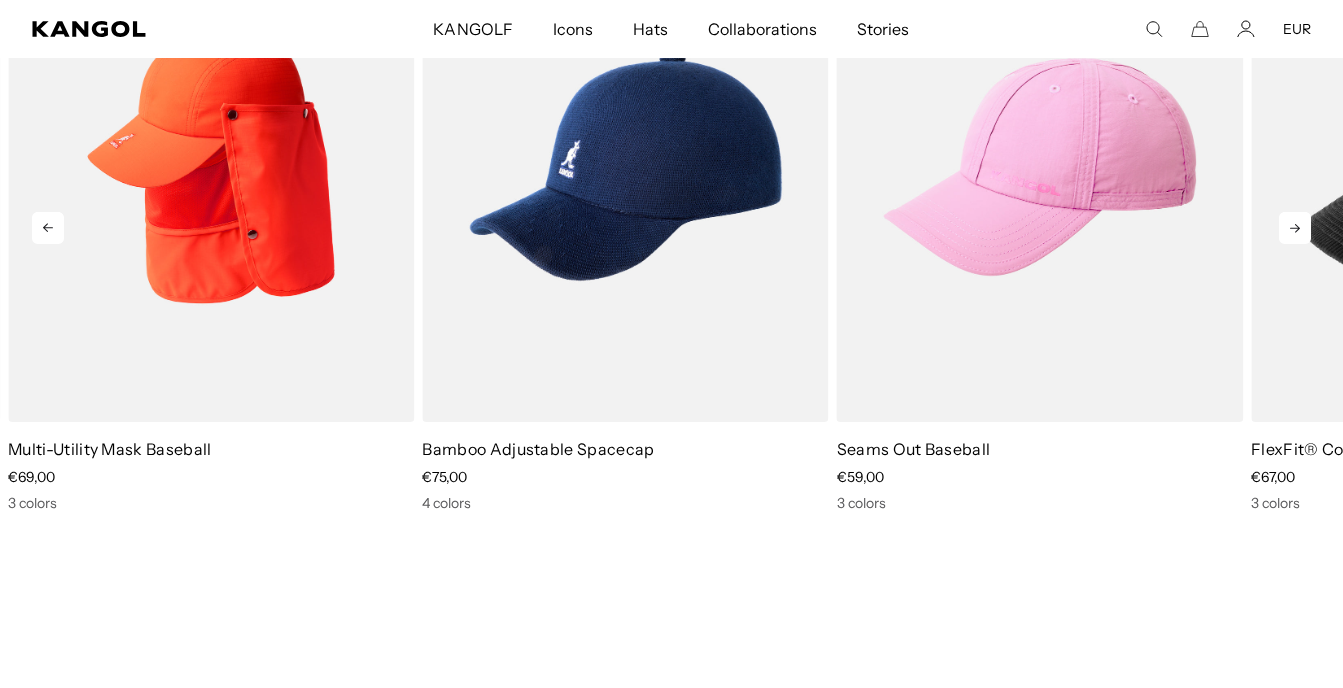 click 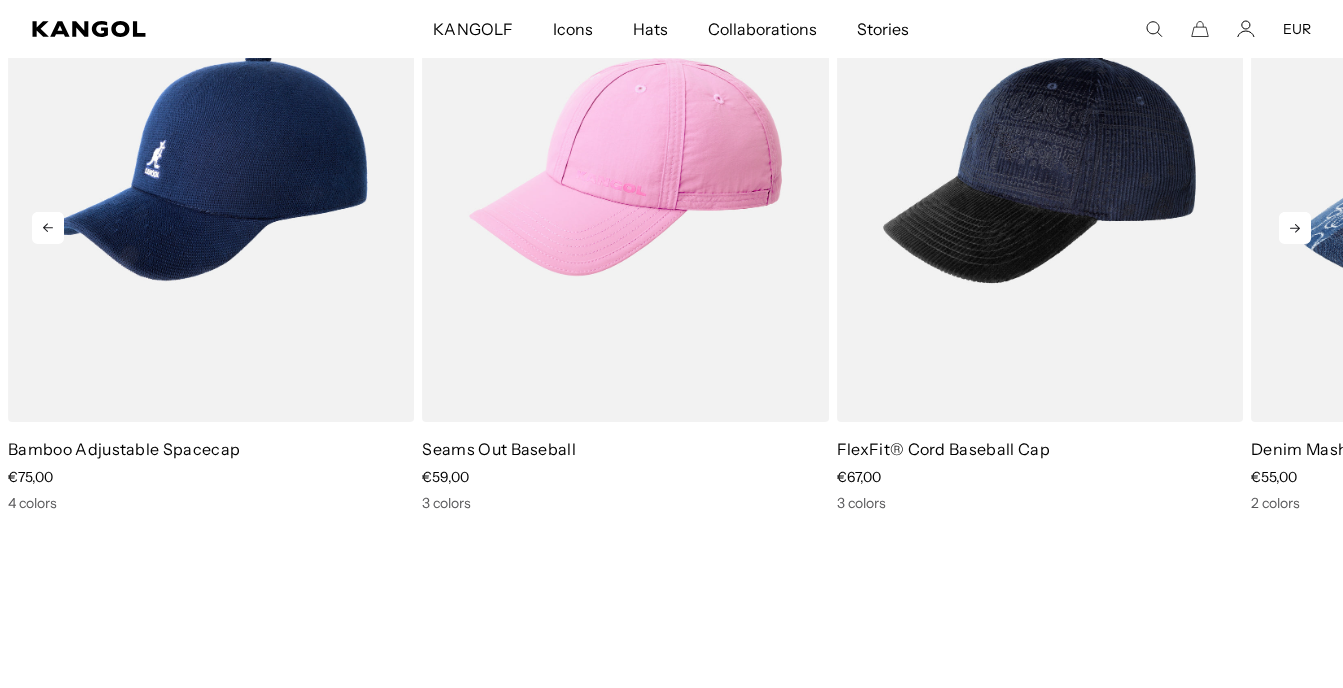 scroll, scrollTop: 0, scrollLeft: 412, axis: horizontal 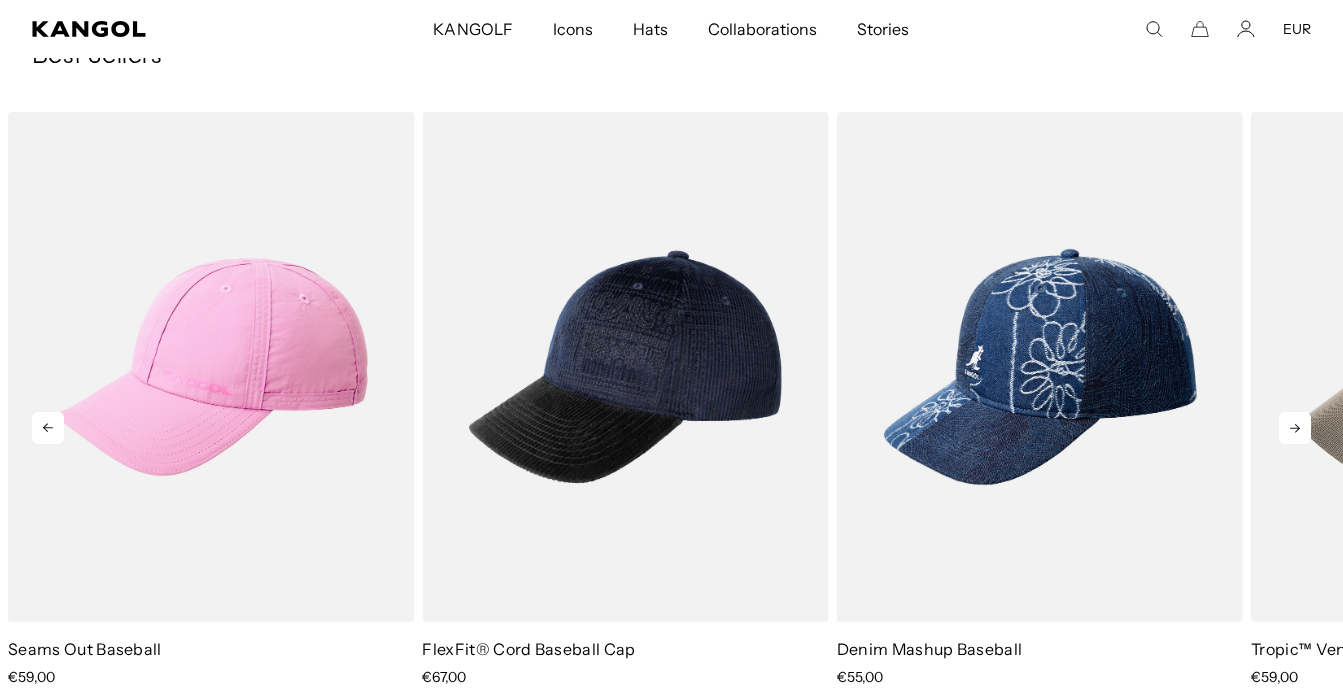 click 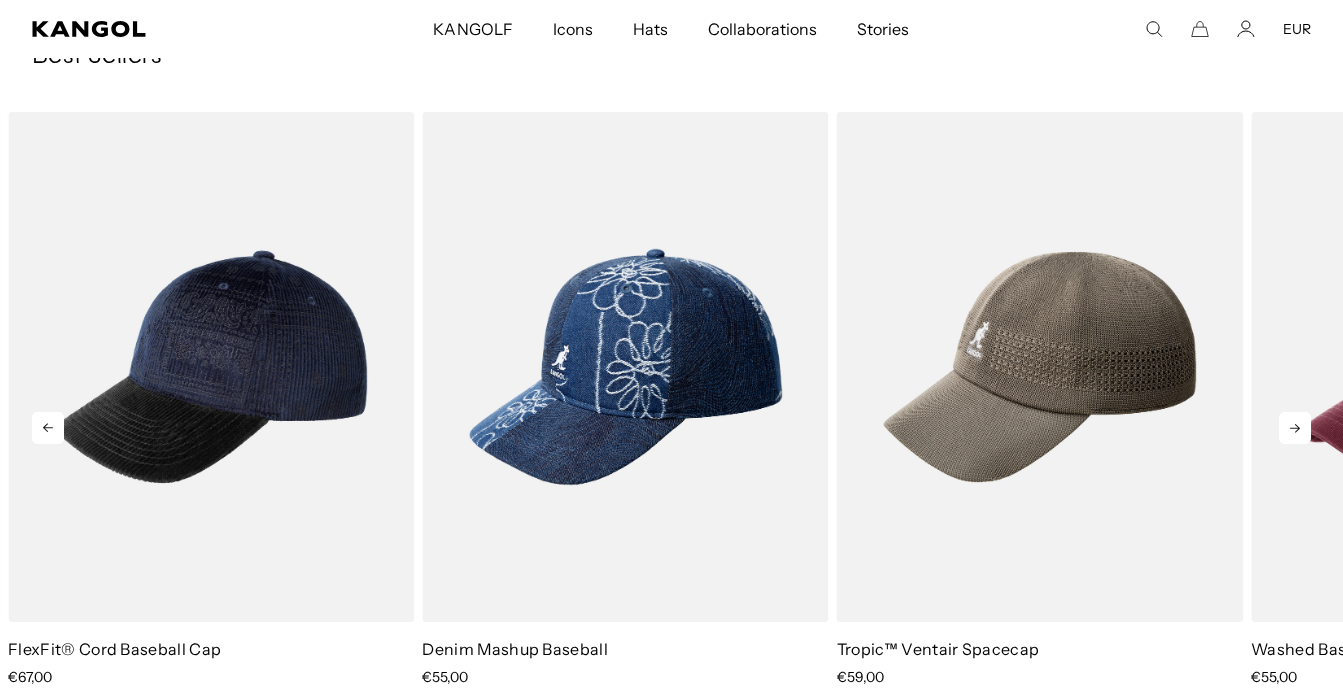click 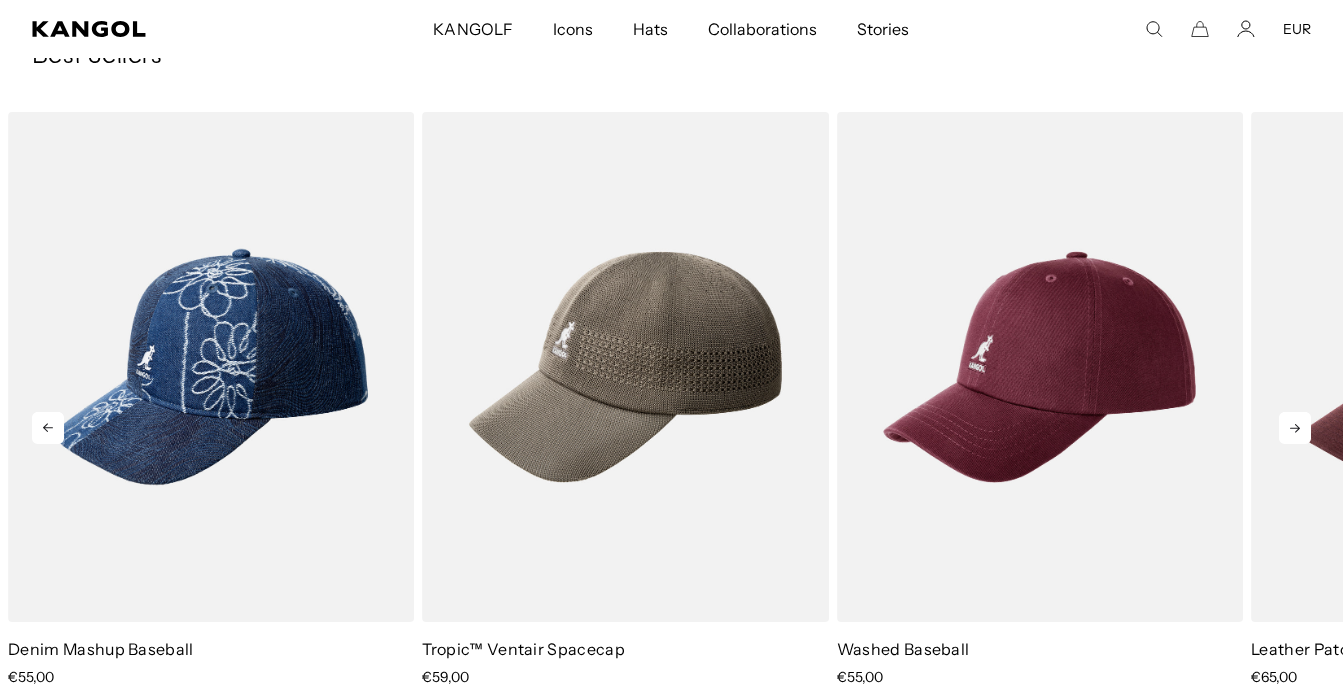 scroll, scrollTop: 0, scrollLeft: 412, axis: horizontal 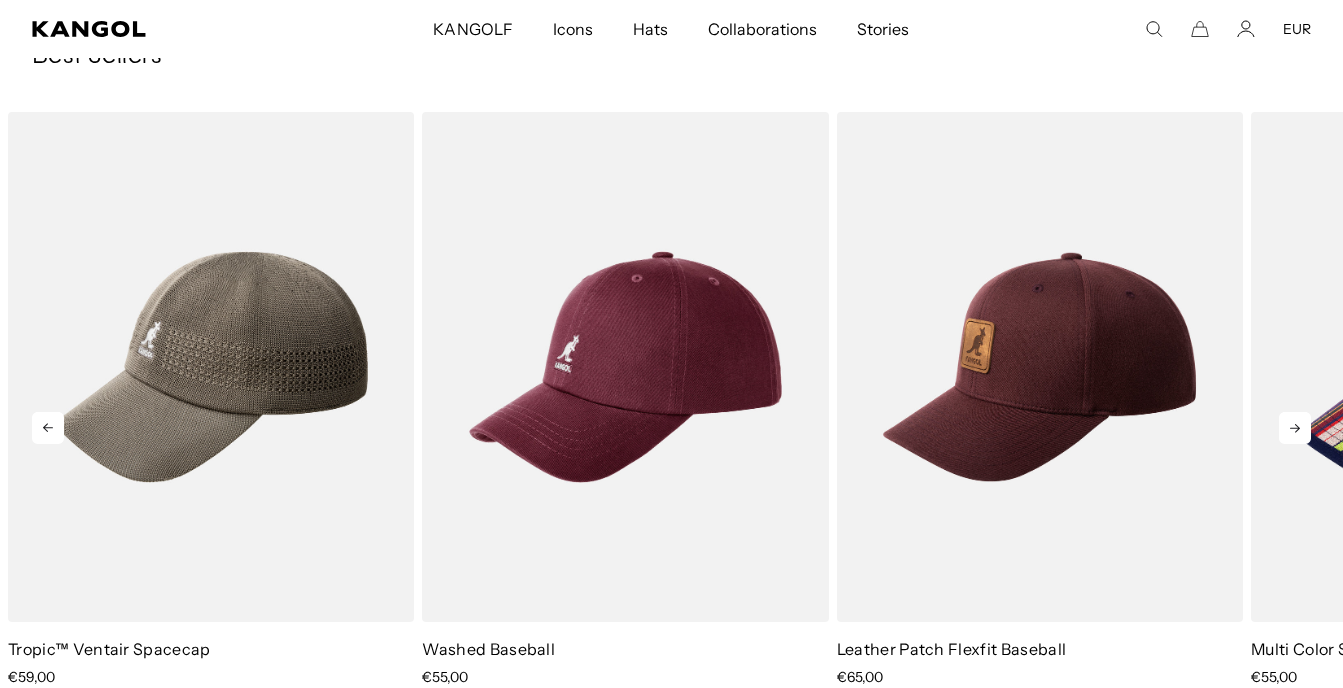 click 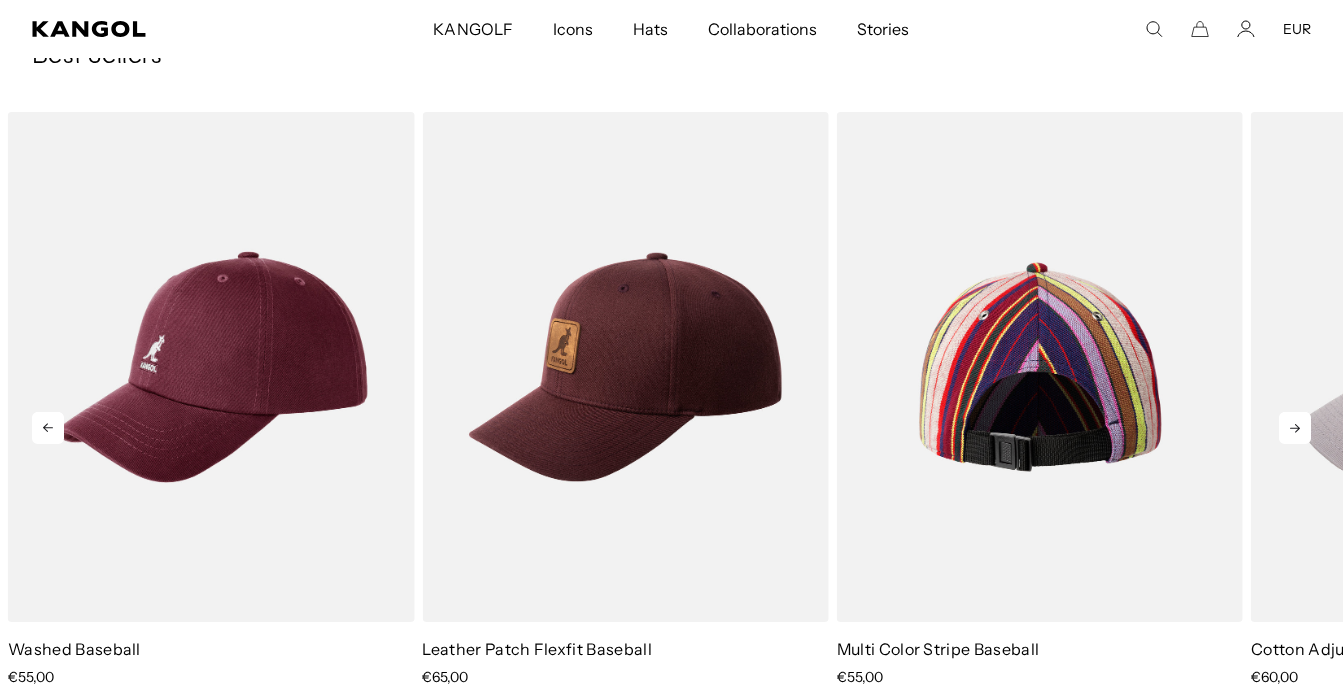 scroll, scrollTop: 0, scrollLeft: 412, axis: horizontal 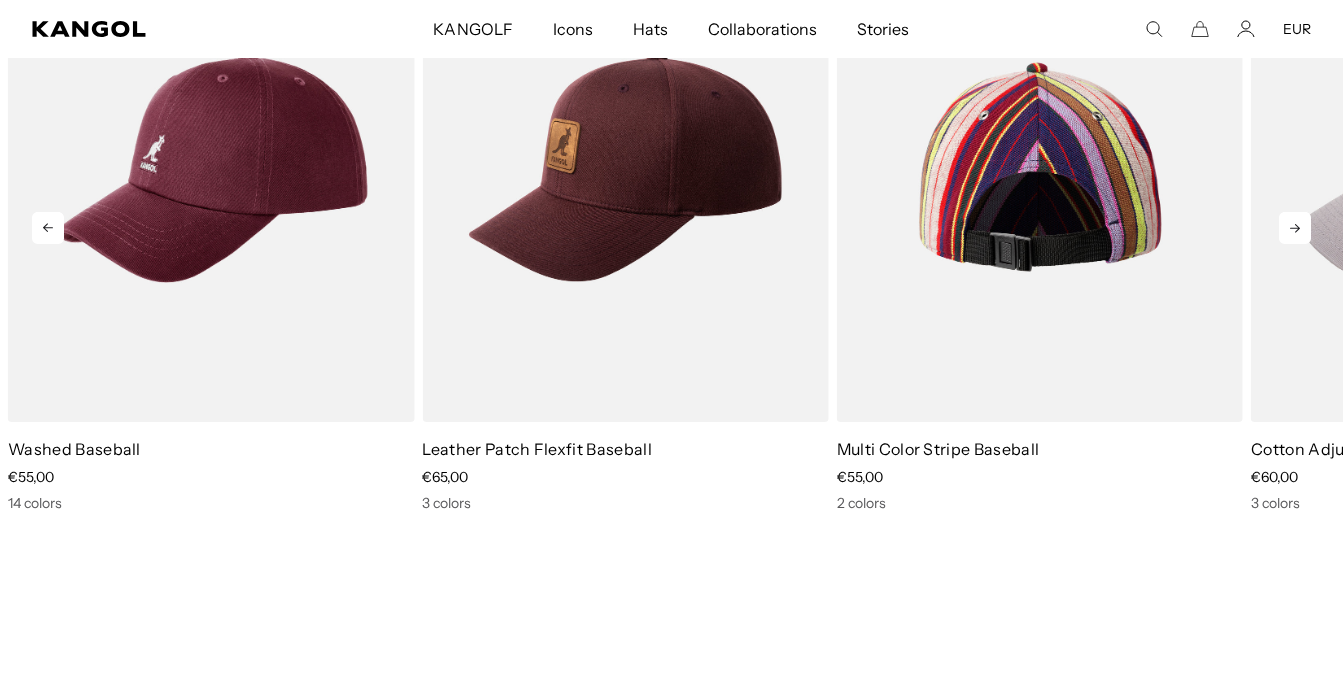 click at bounding box center (1040, 167) 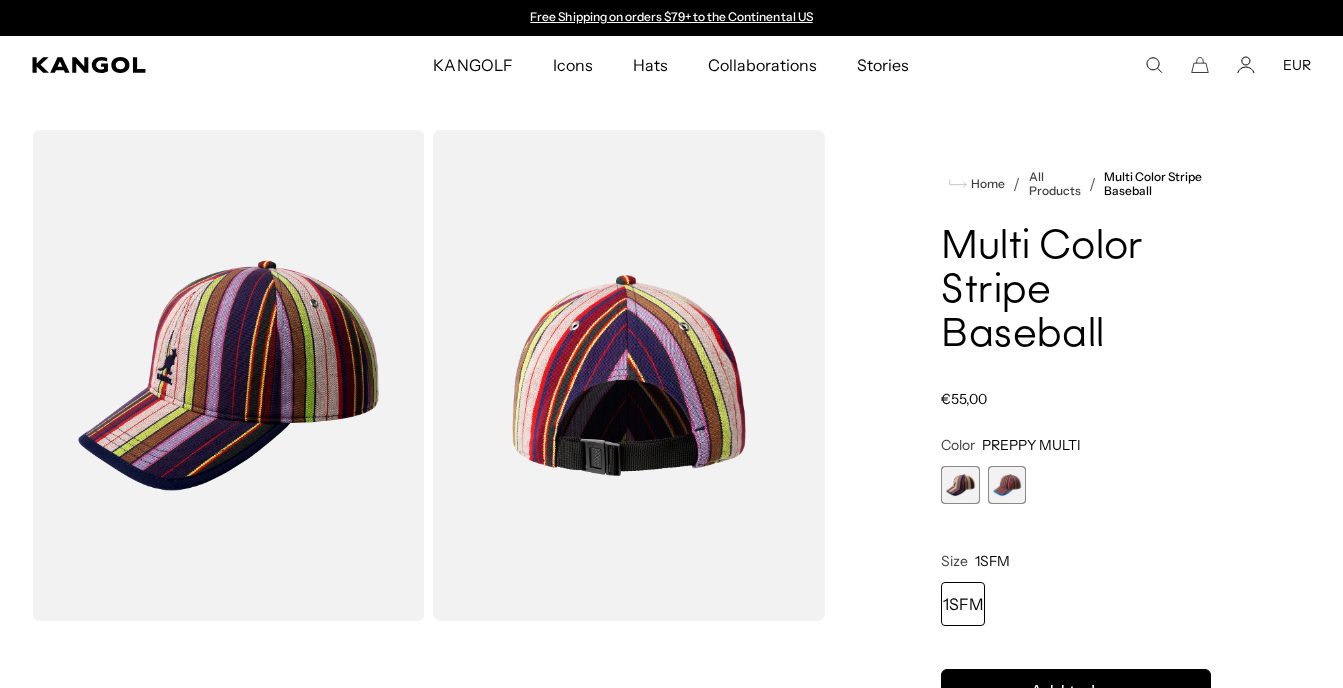 scroll, scrollTop: 0, scrollLeft: 0, axis: both 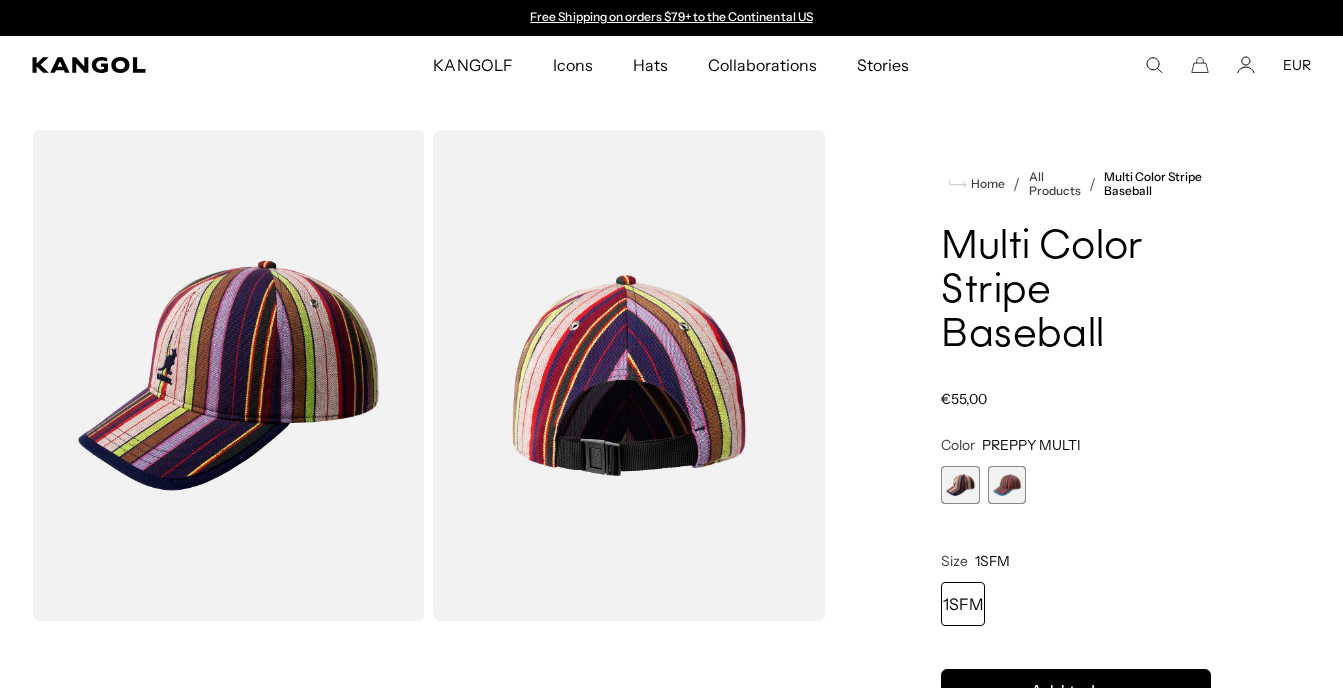 click at bounding box center [1007, 485] 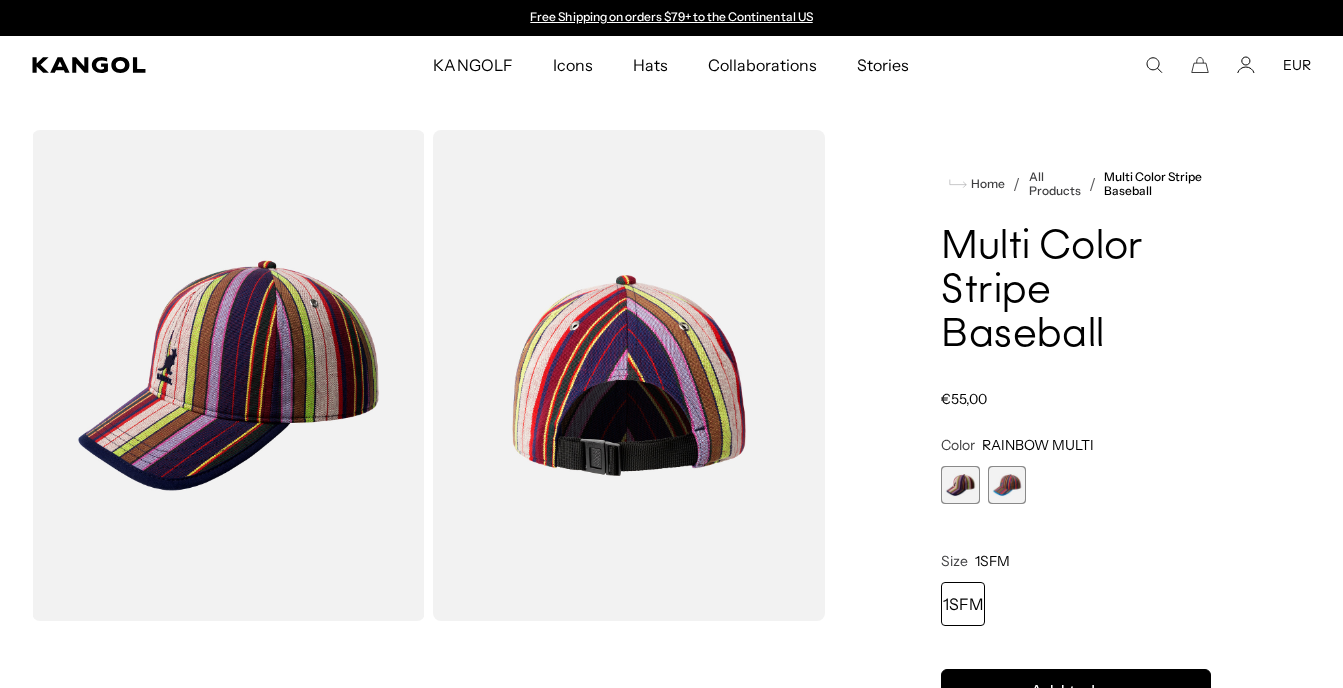 scroll, scrollTop: 0, scrollLeft: 0, axis: both 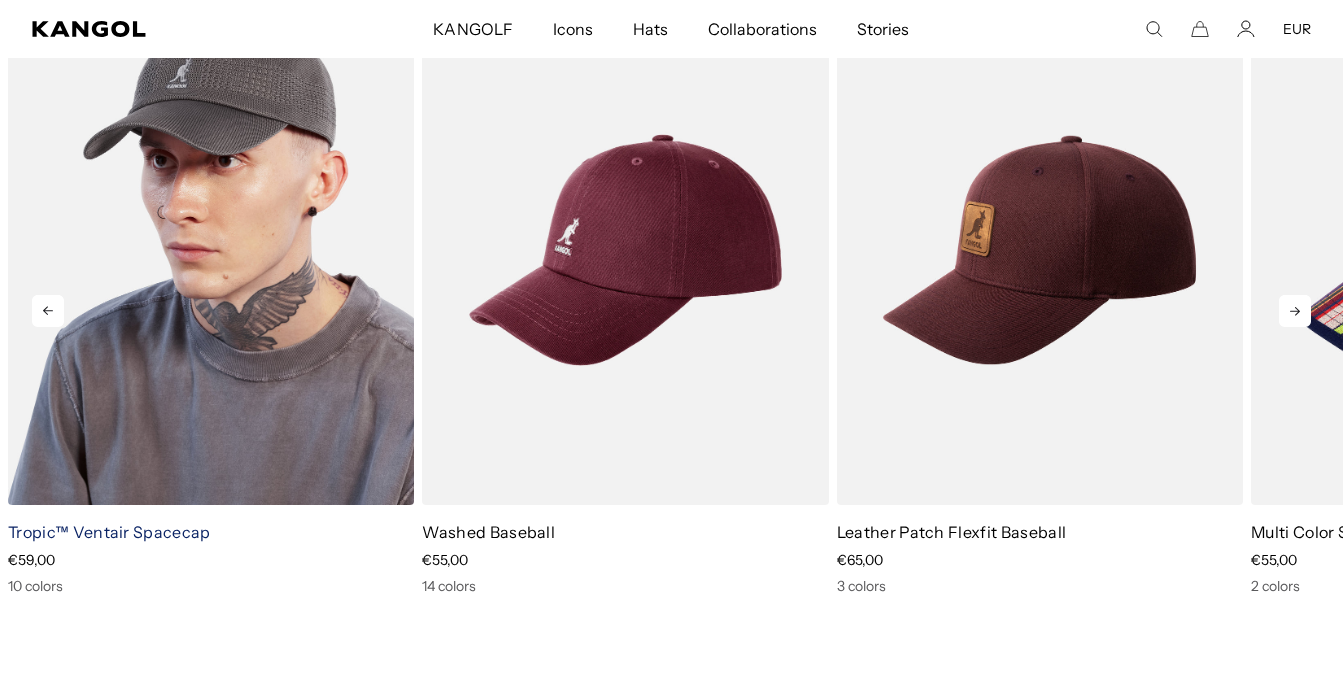 click on "Tropic™ Ventair Spacecap" at bounding box center (109, 532) 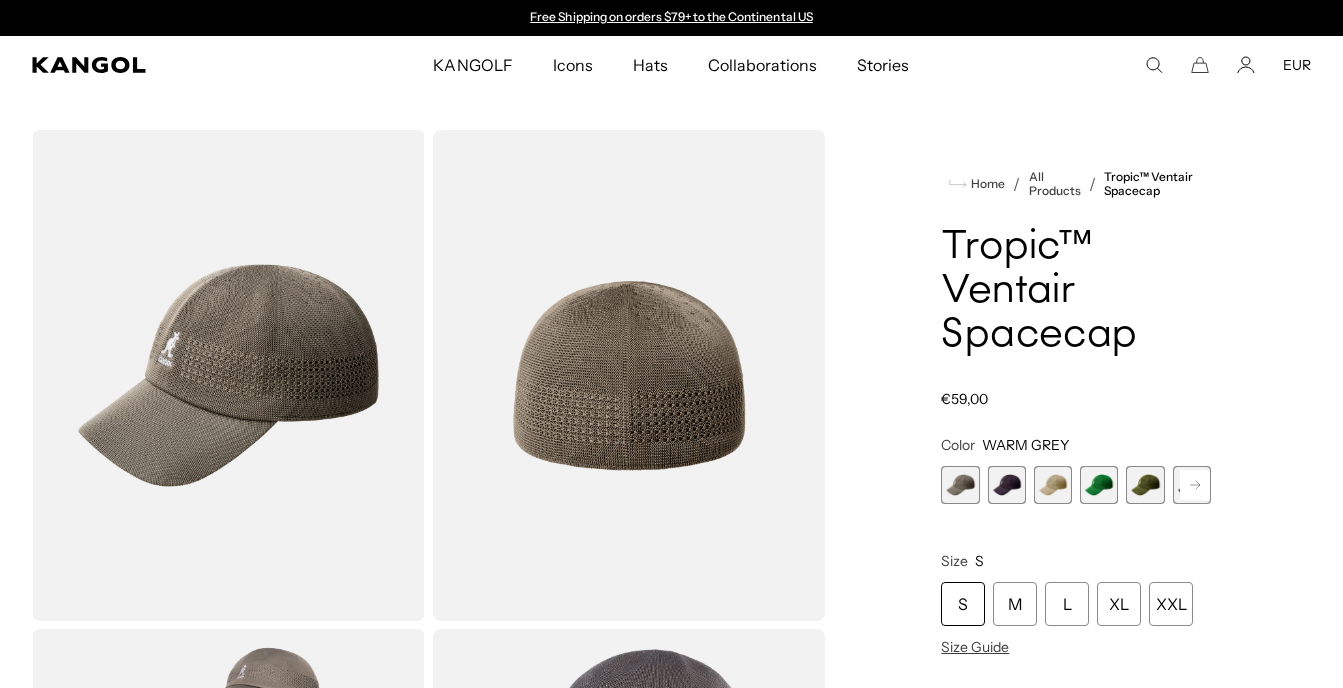 scroll, scrollTop: 0, scrollLeft: 0, axis: both 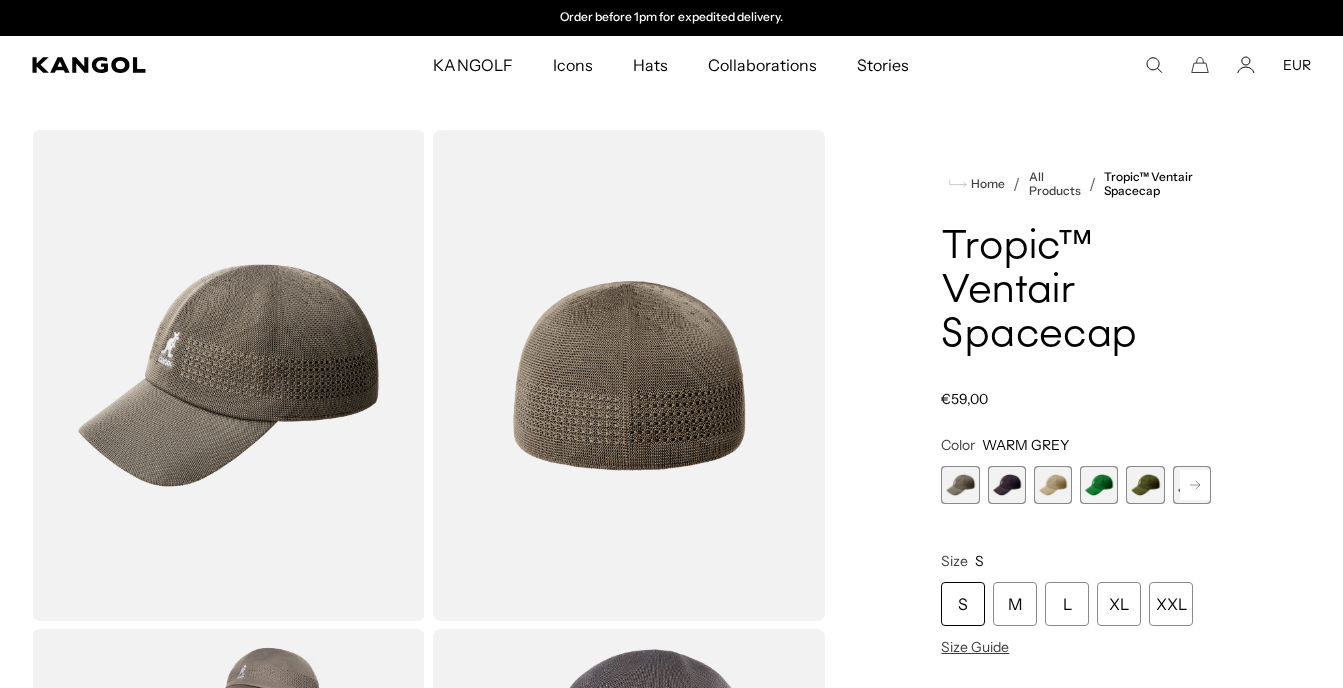 click at bounding box center (1053, 485) 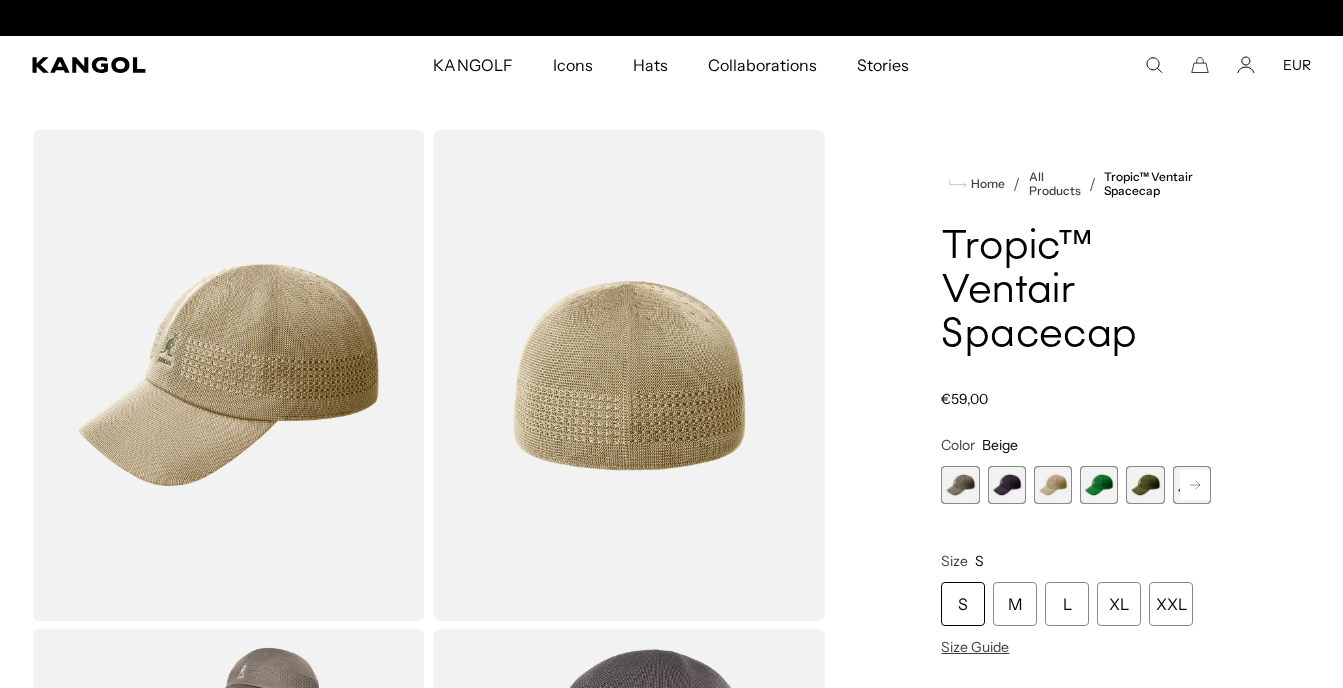 scroll, scrollTop: 0, scrollLeft: 412, axis: horizontal 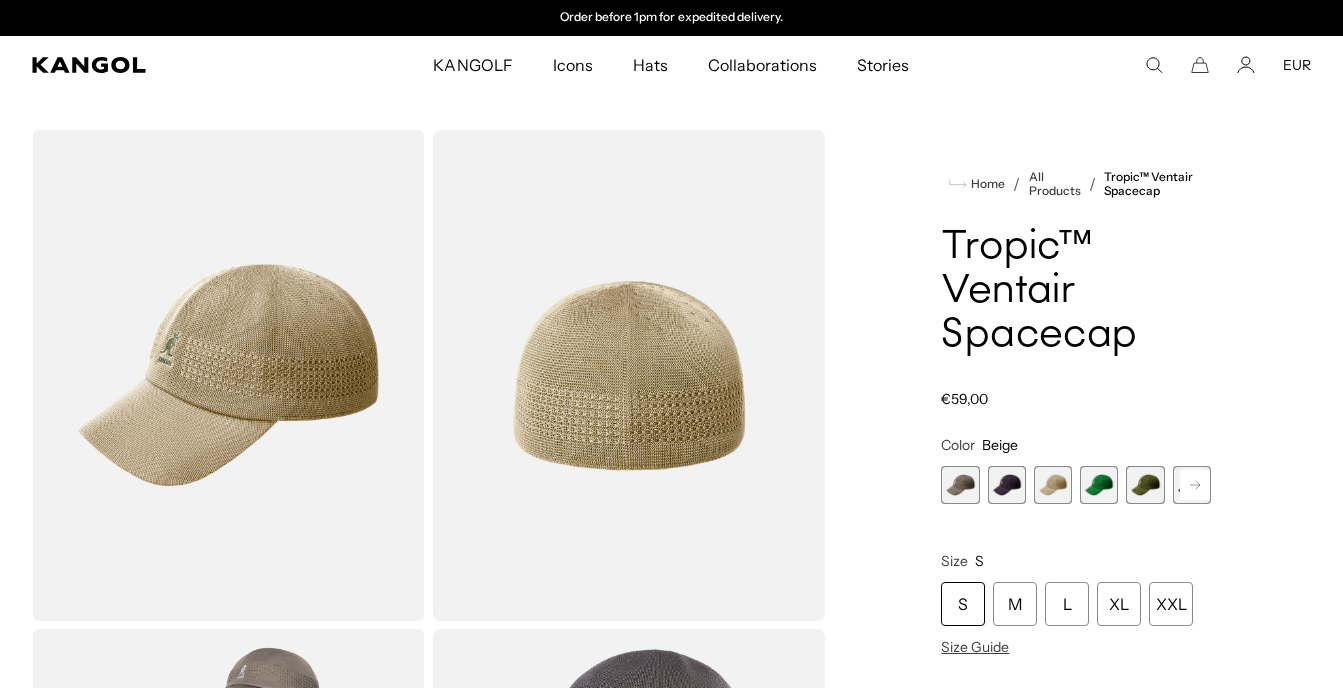 click at bounding box center (1099, 485) 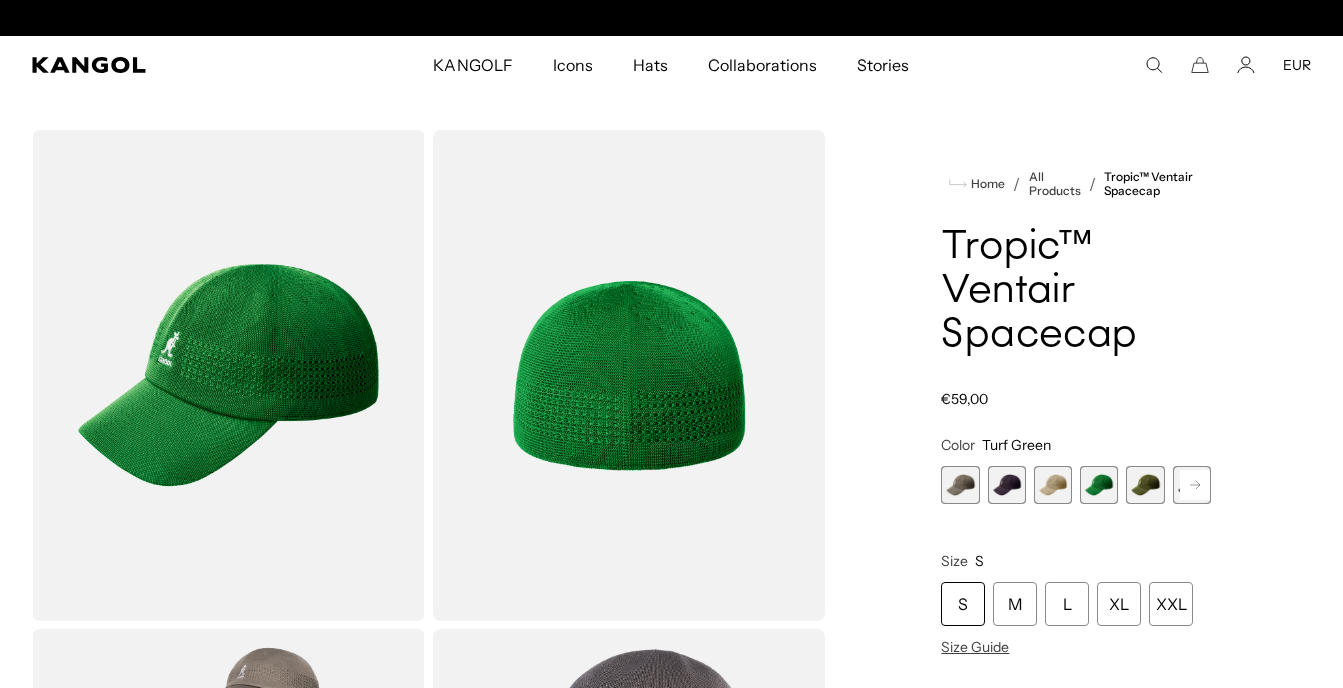 scroll, scrollTop: 0, scrollLeft: 412, axis: horizontal 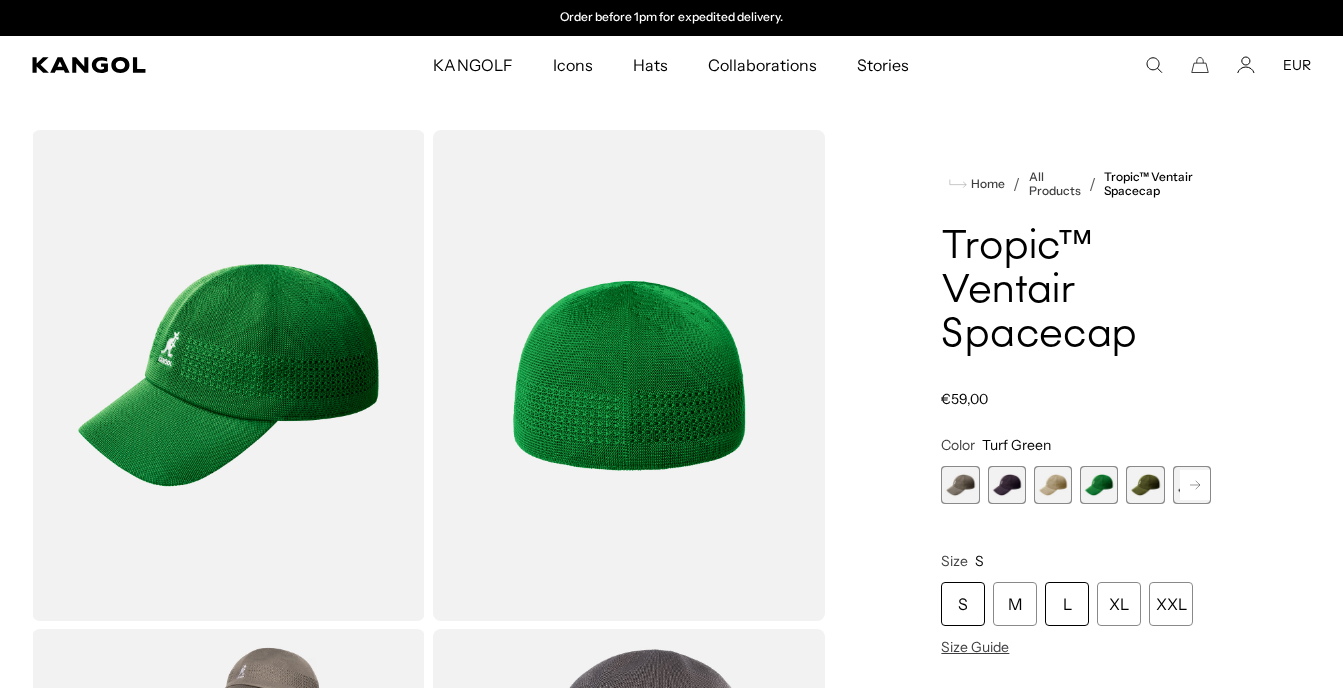click on "L" at bounding box center [1067, 604] 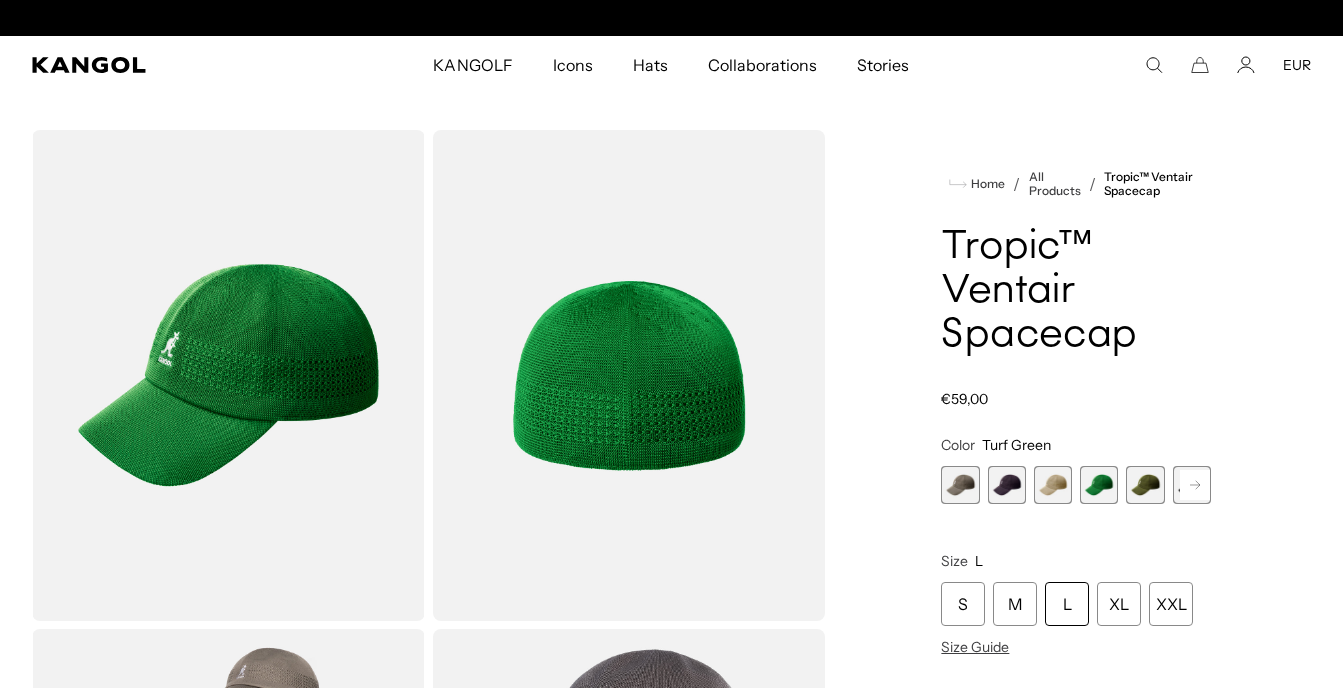 scroll, scrollTop: 0, scrollLeft: 0, axis: both 